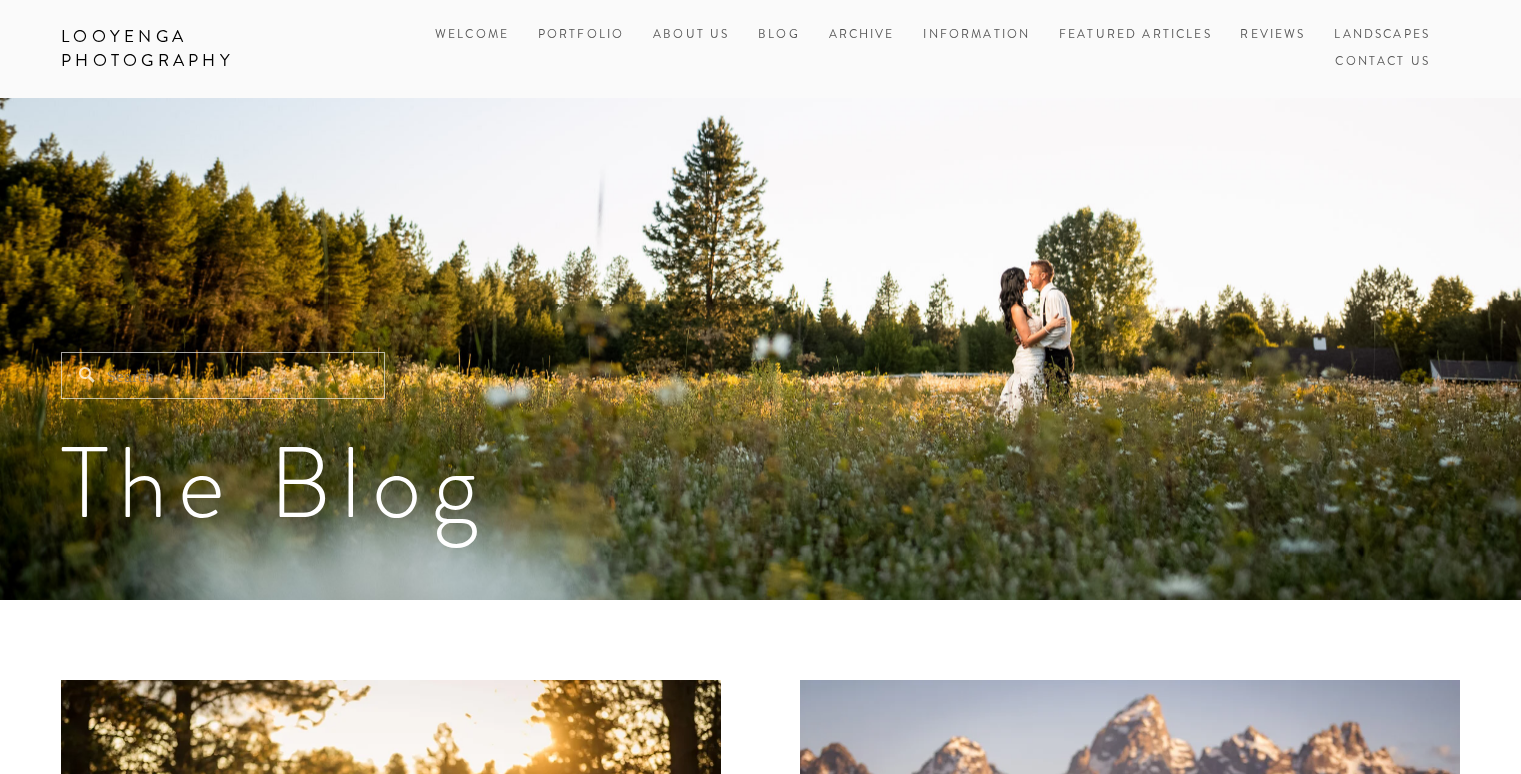 scroll, scrollTop: 0, scrollLeft: 0, axis: both 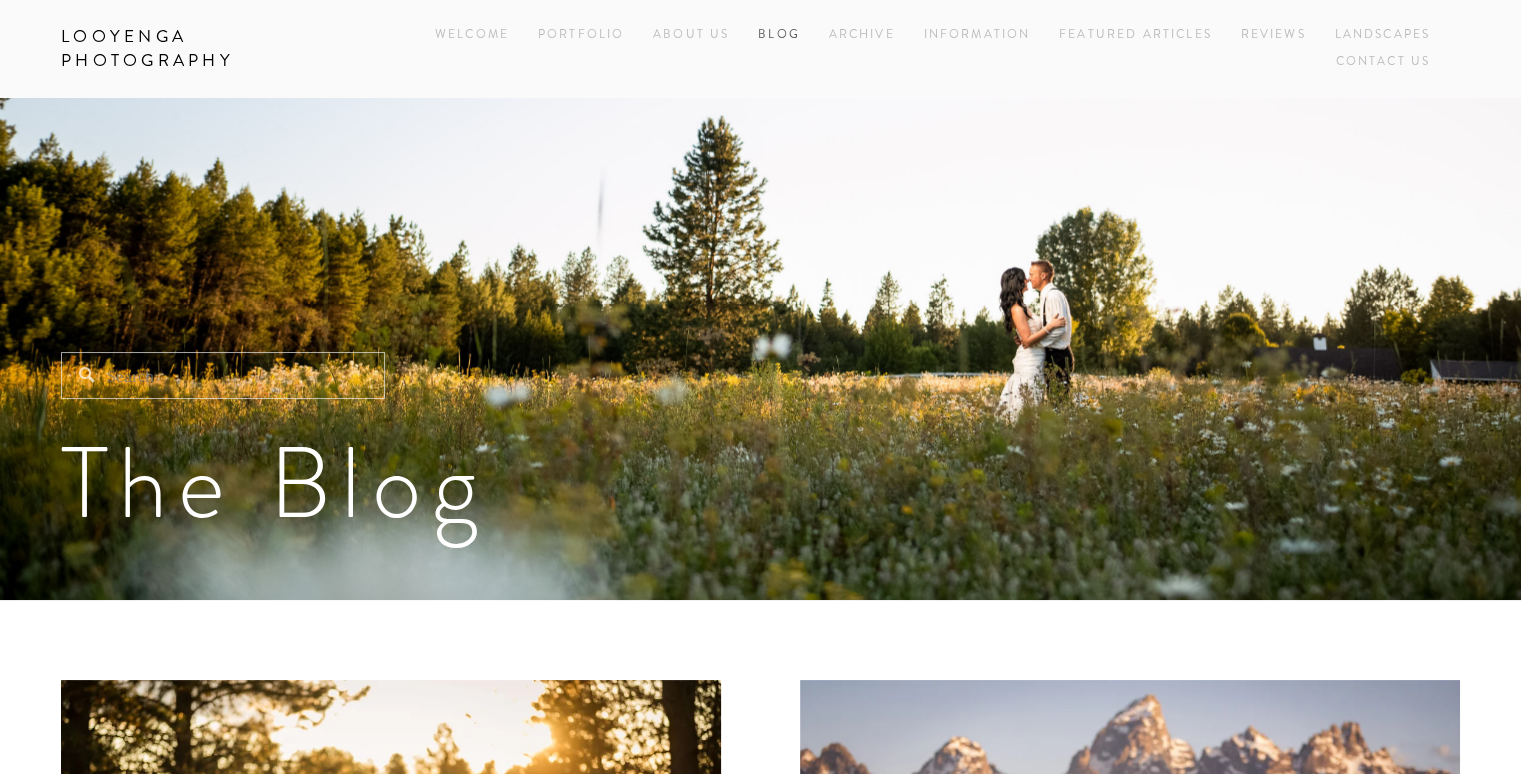 click on "Blog" at bounding box center [779, 35] 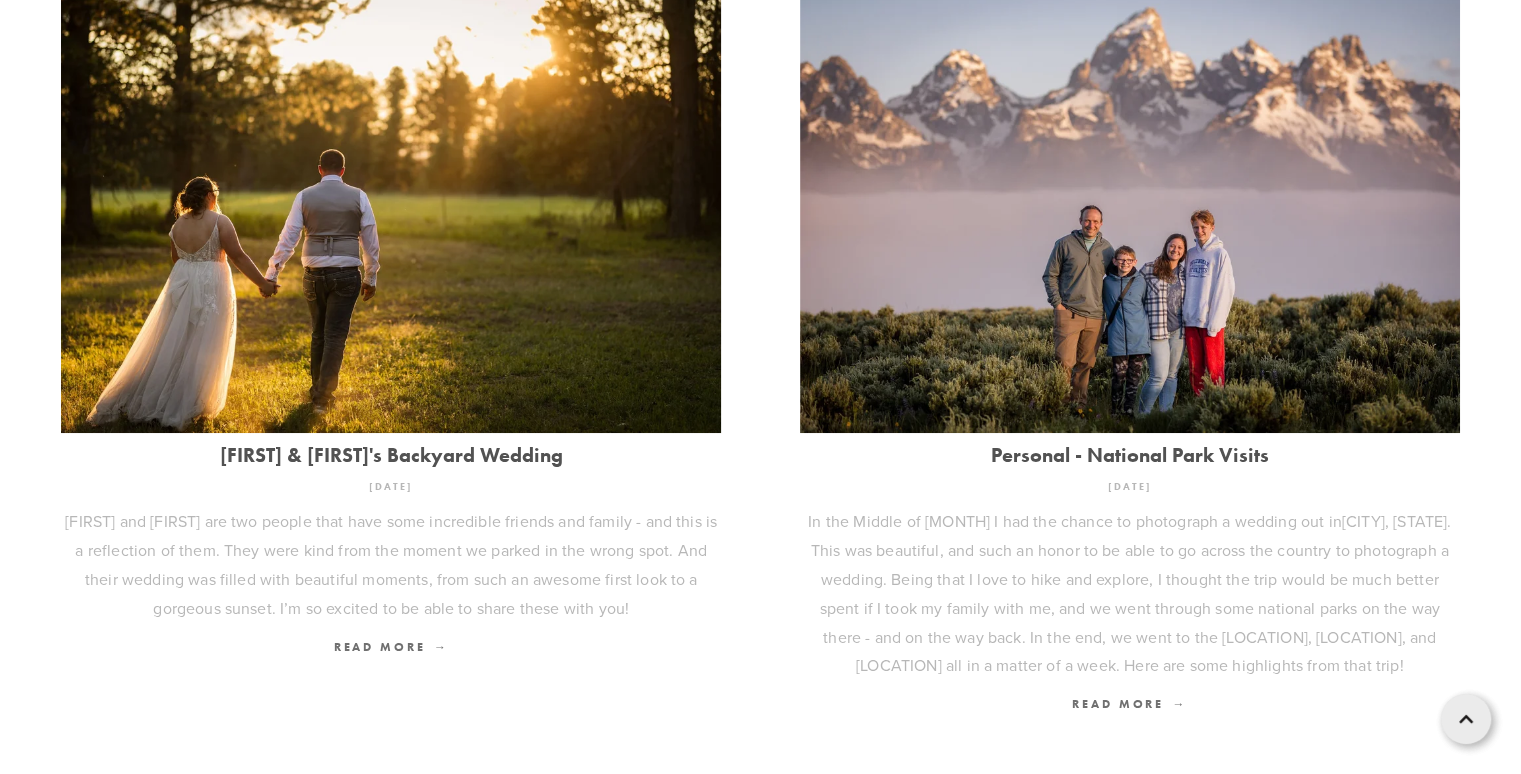 scroll, scrollTop: 700, scrollLeft: 0, axis: vertical 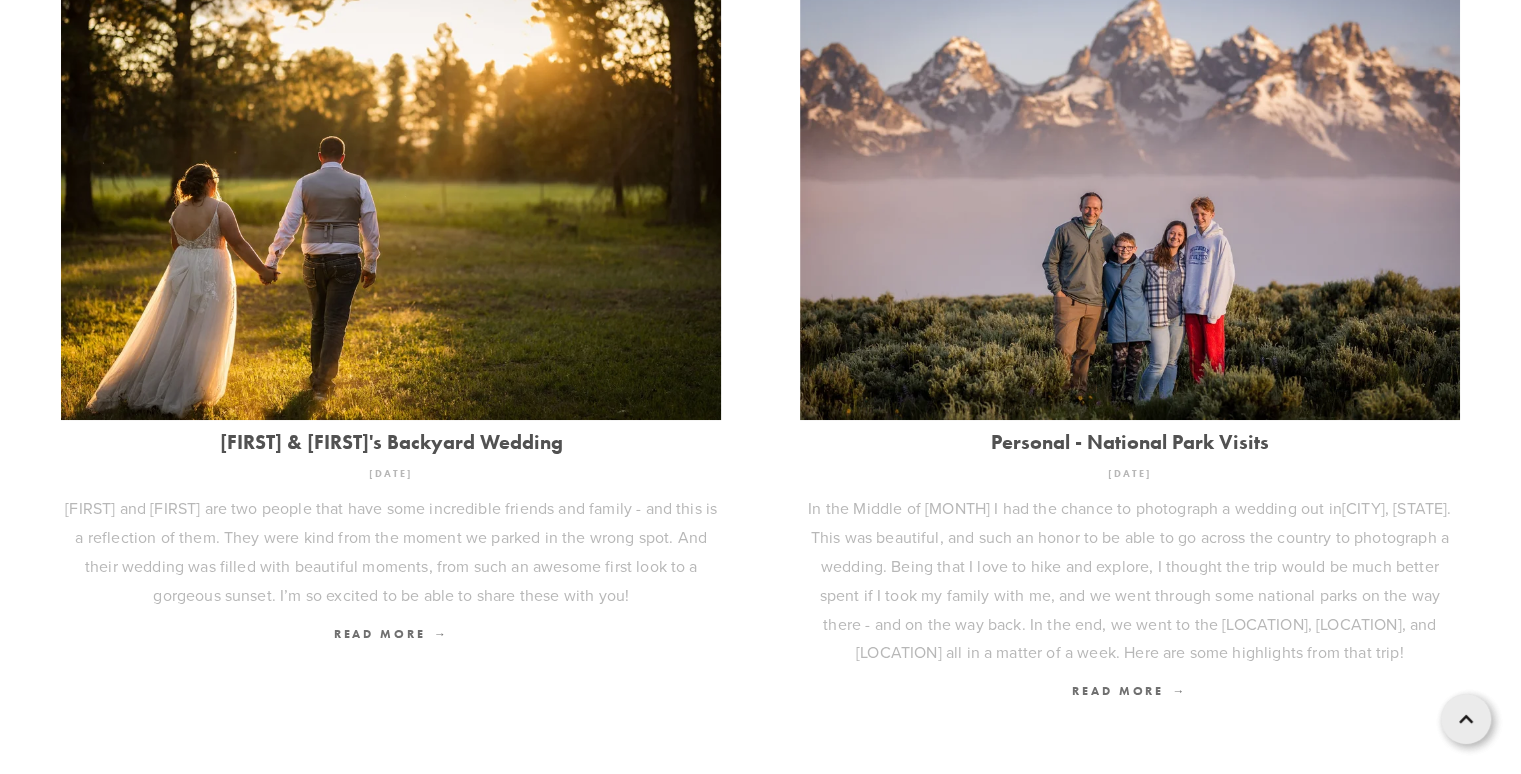 click on "[FIRST] & [FIRST]'s Backyard Wedding" at bounding box center (391, 442) 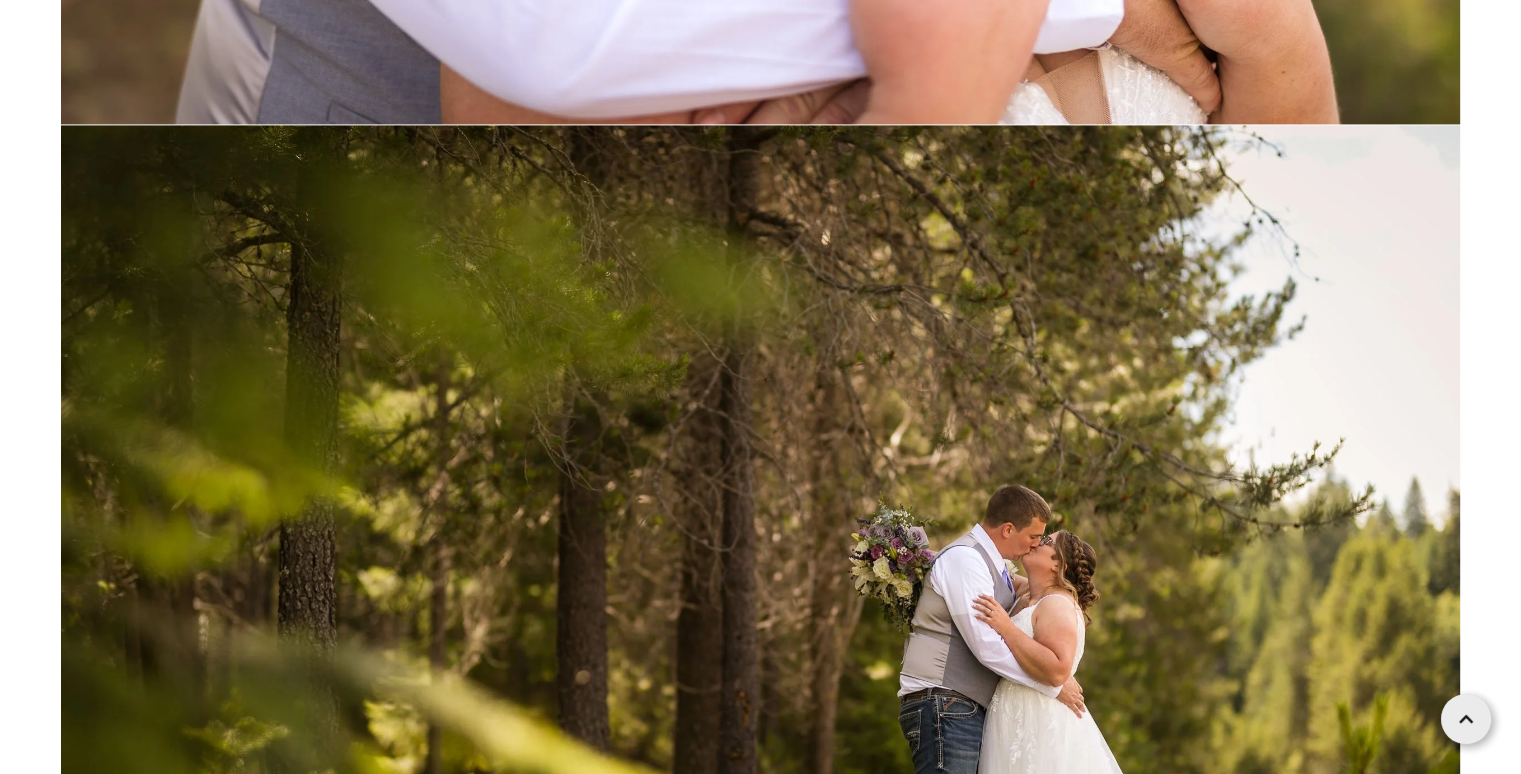 scroll, scrollTop: 48700, scrollLeft: 0, axis: vertical 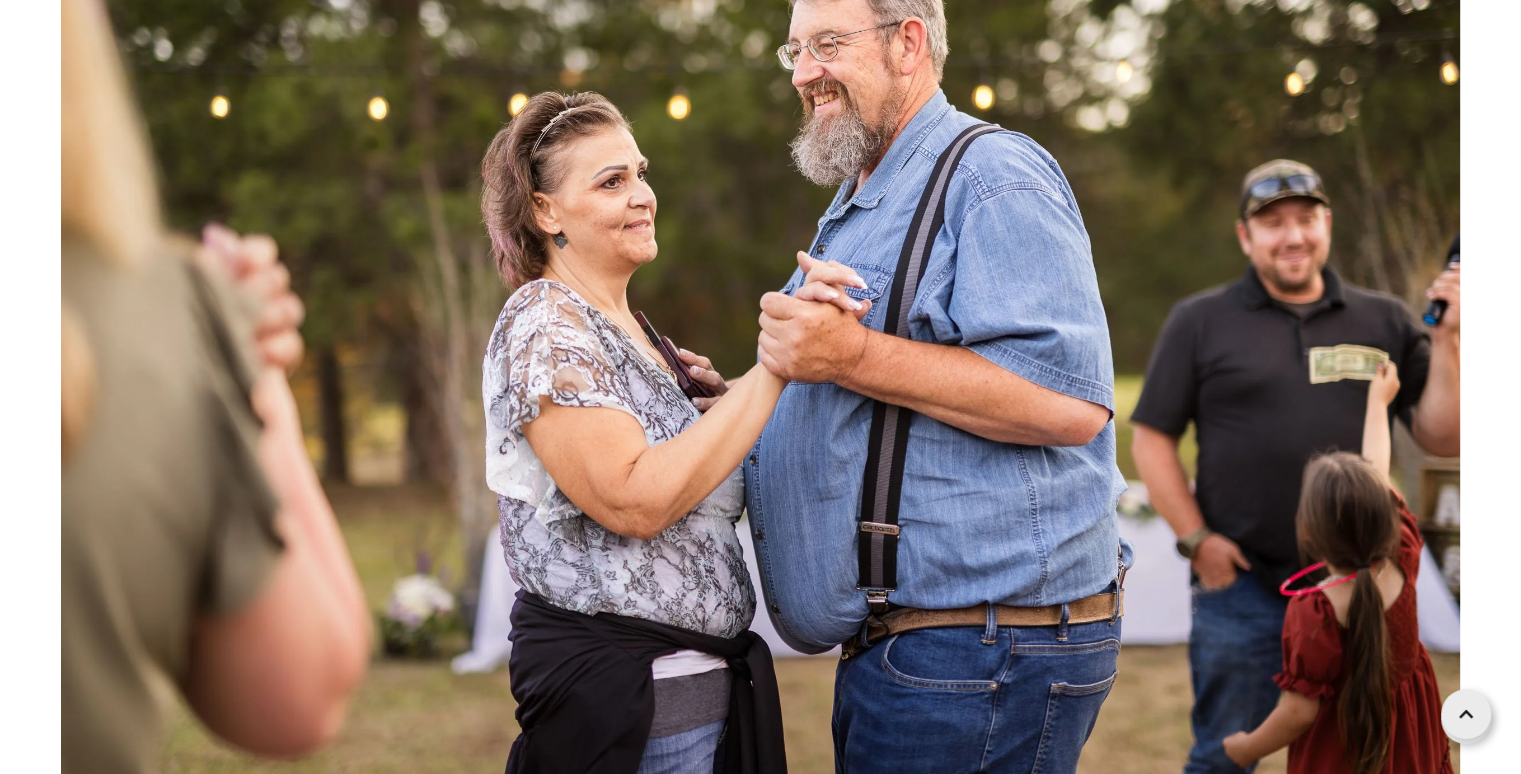 click at bounding box center (1466, 714) 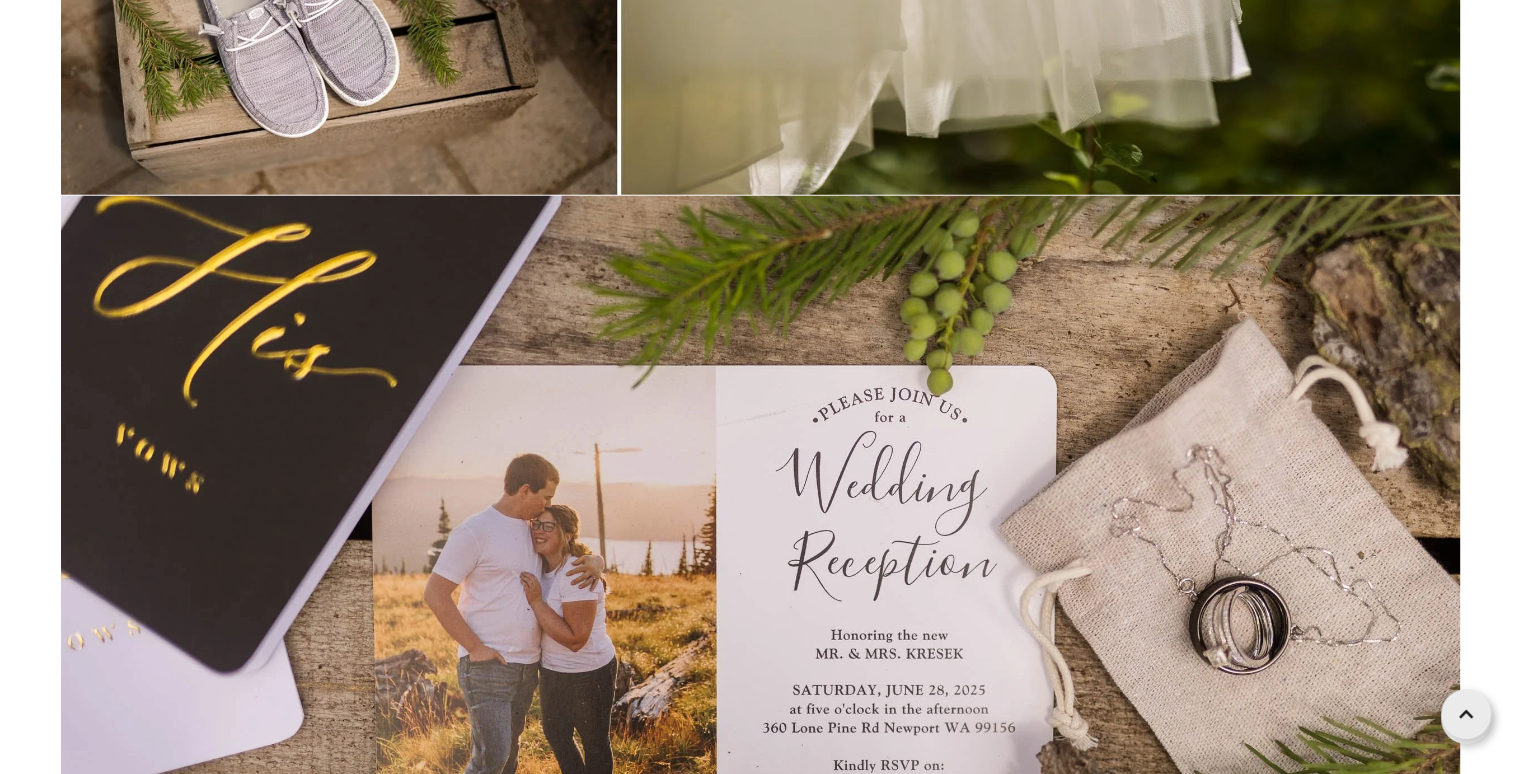 scroll, scrollTop: 0, scrollLeft: 0, axis: both 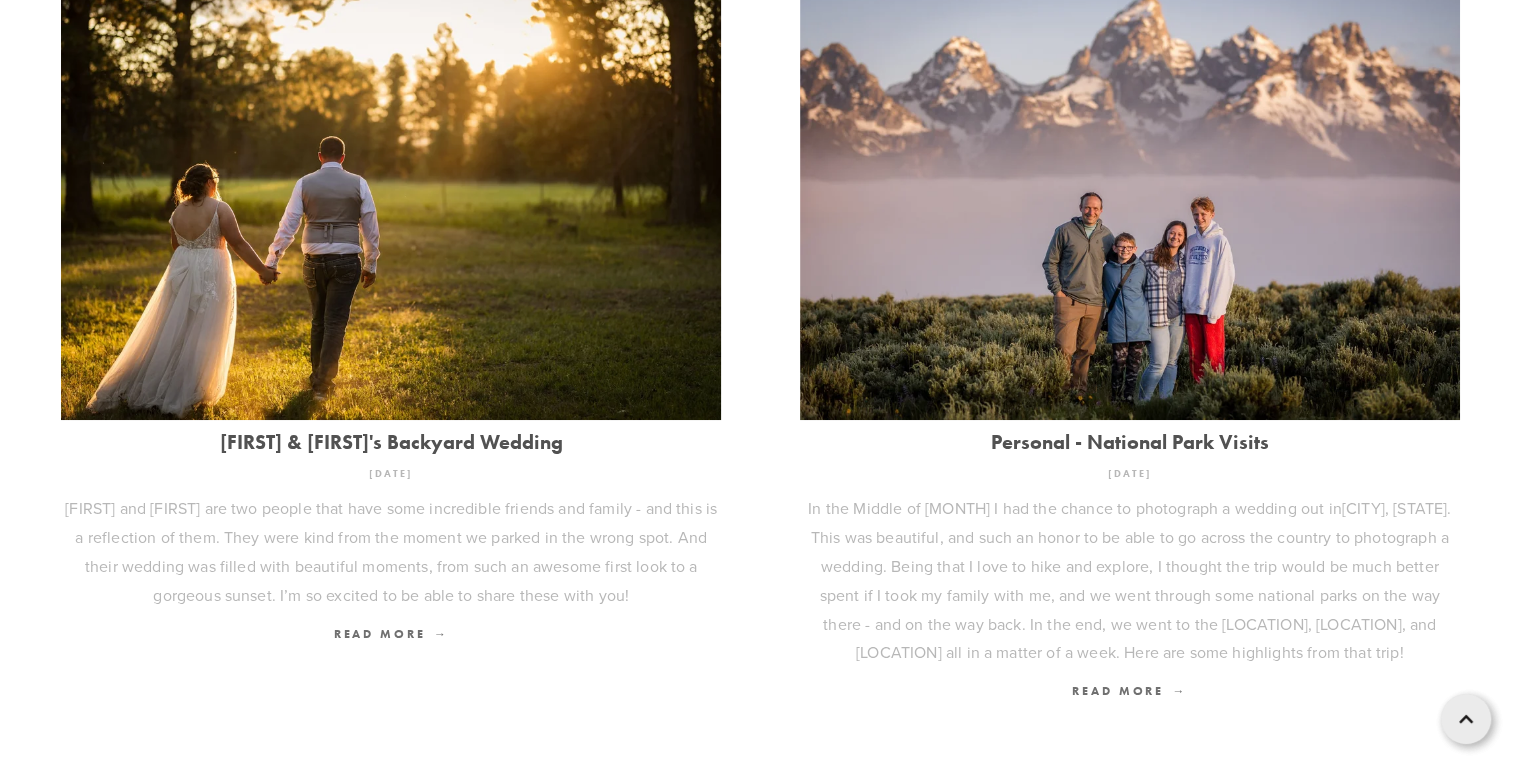 click on "Personal - National Park Visits" at bounding box center [1130, 442] 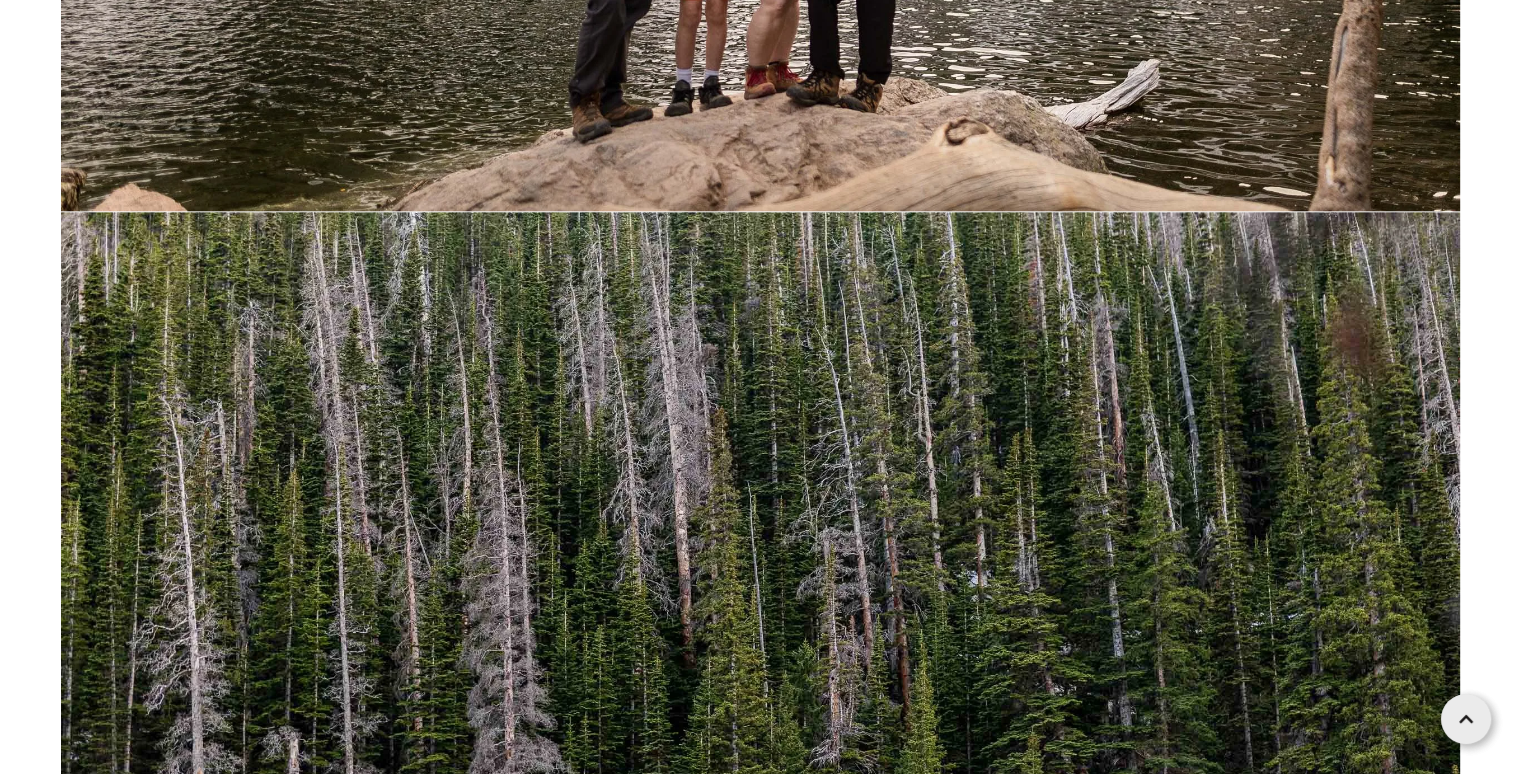 scroll, scrollTop: 48100, scrollLeft: 0, axis: vertical 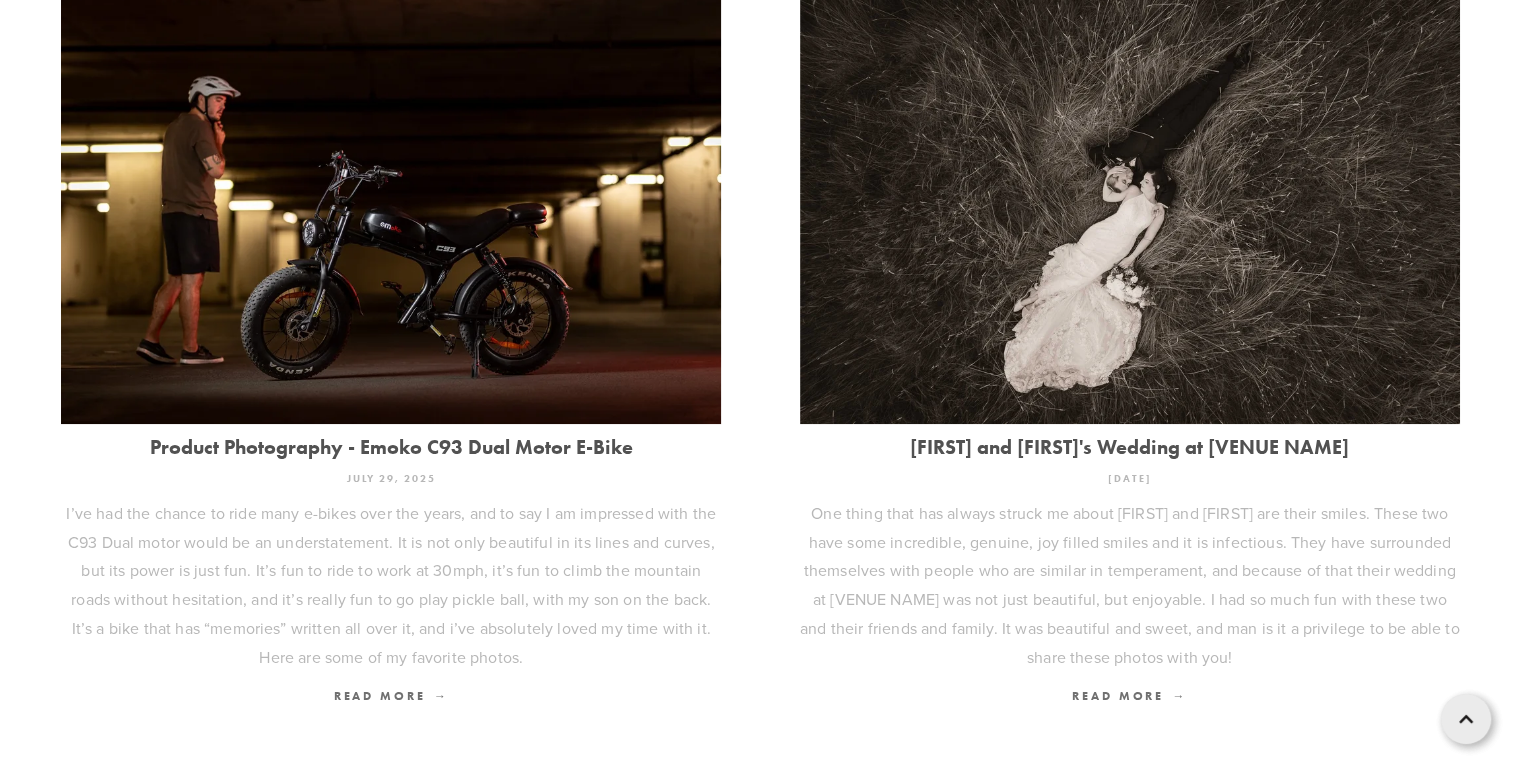 click at bounding box center (1130, 204) 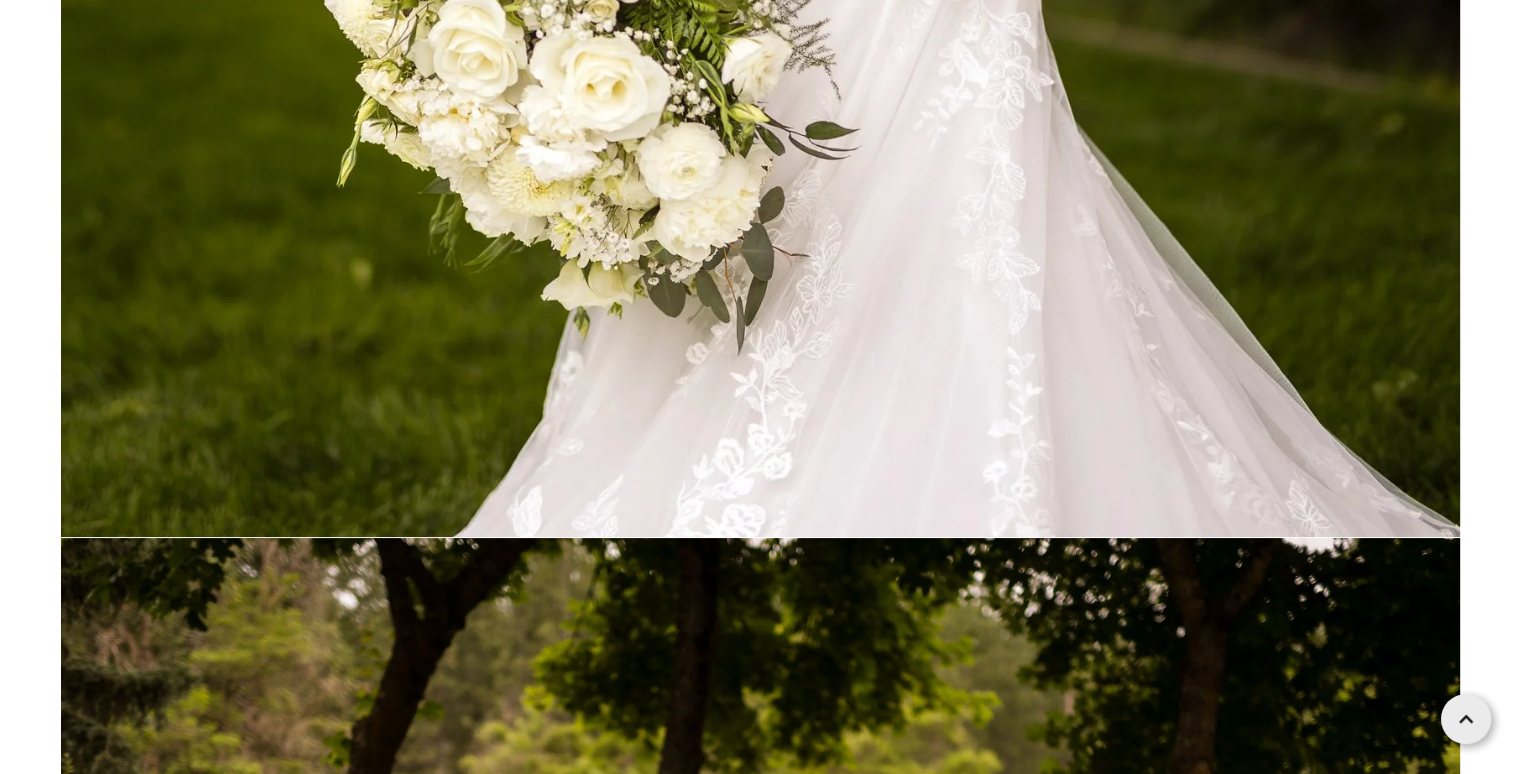 scroll, scrollTop: 30300, scrollLeft: 0, axis: vertical 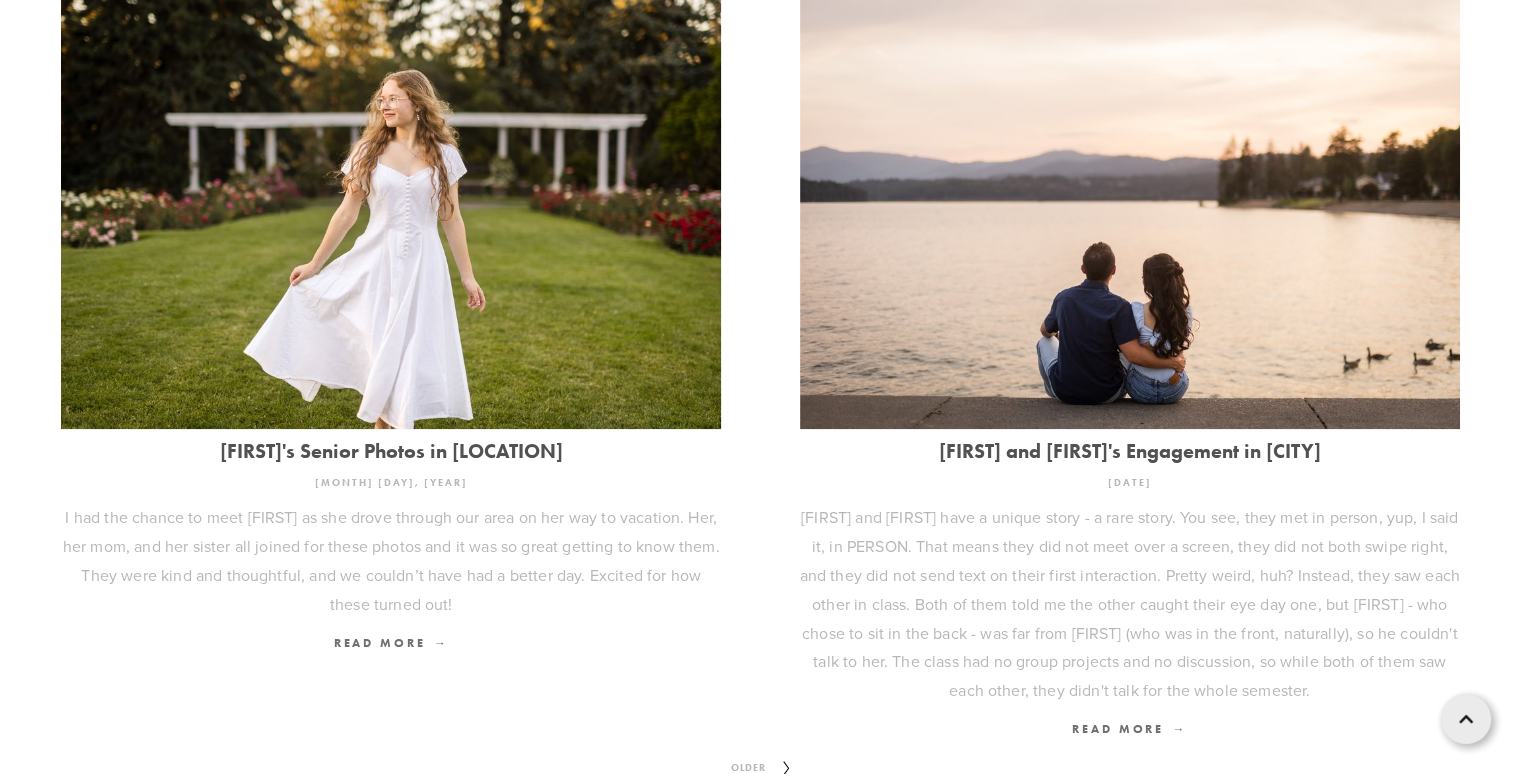 click at bounding box center (1130, 208) 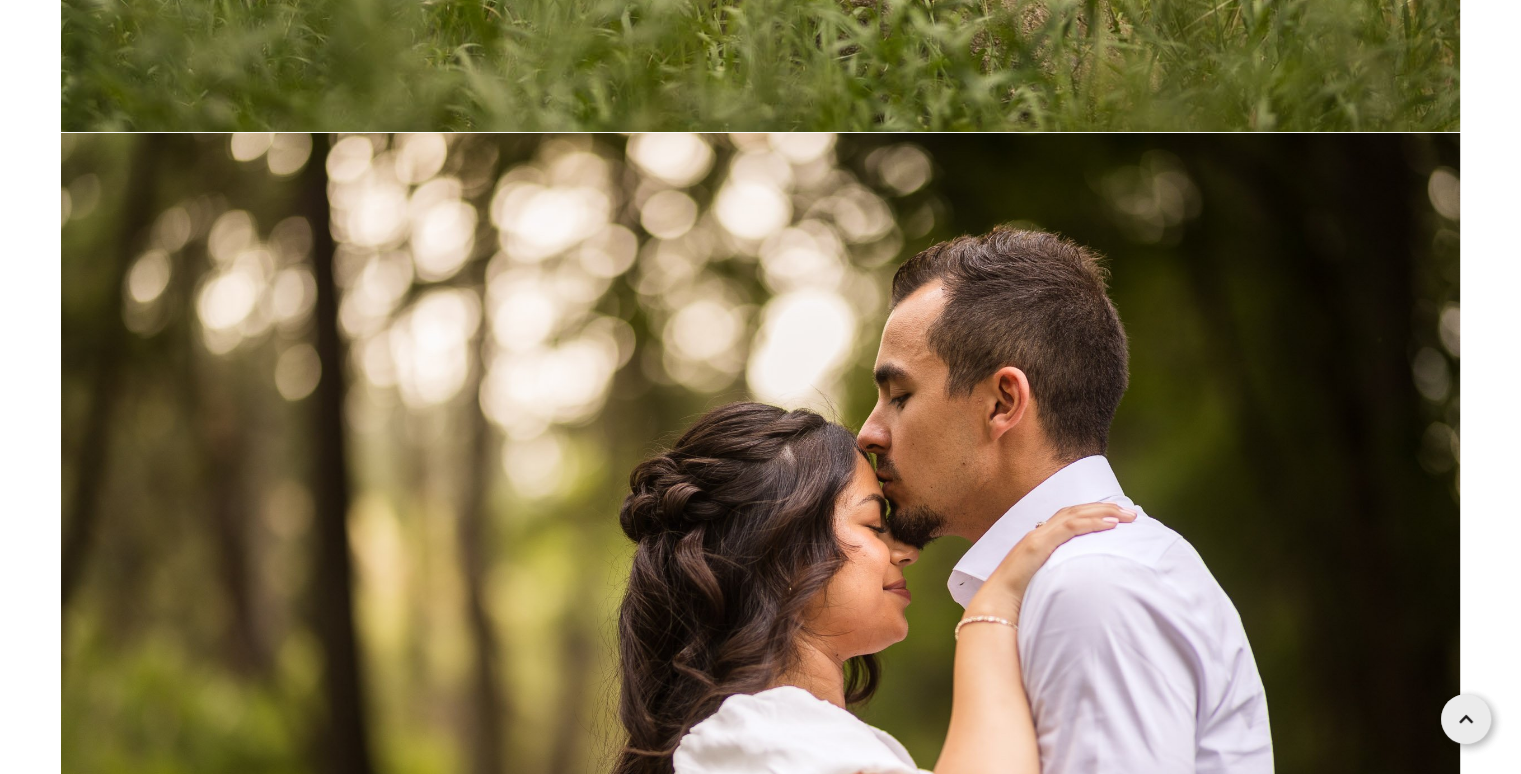 scroll, scrollTop: 15000, scrollLeft: 0, axis: vertical 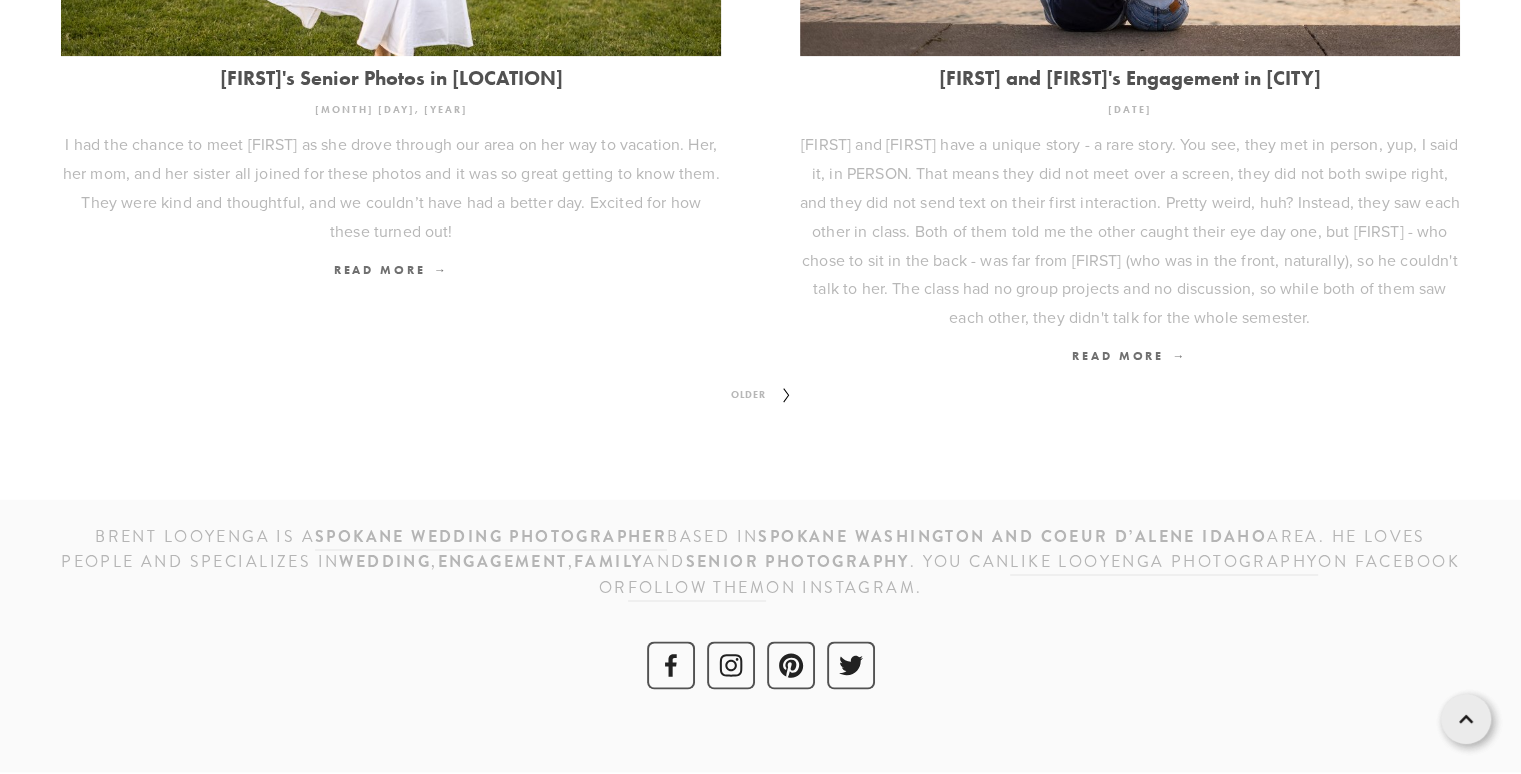 click on "Older" at bounding box center [748, 395] 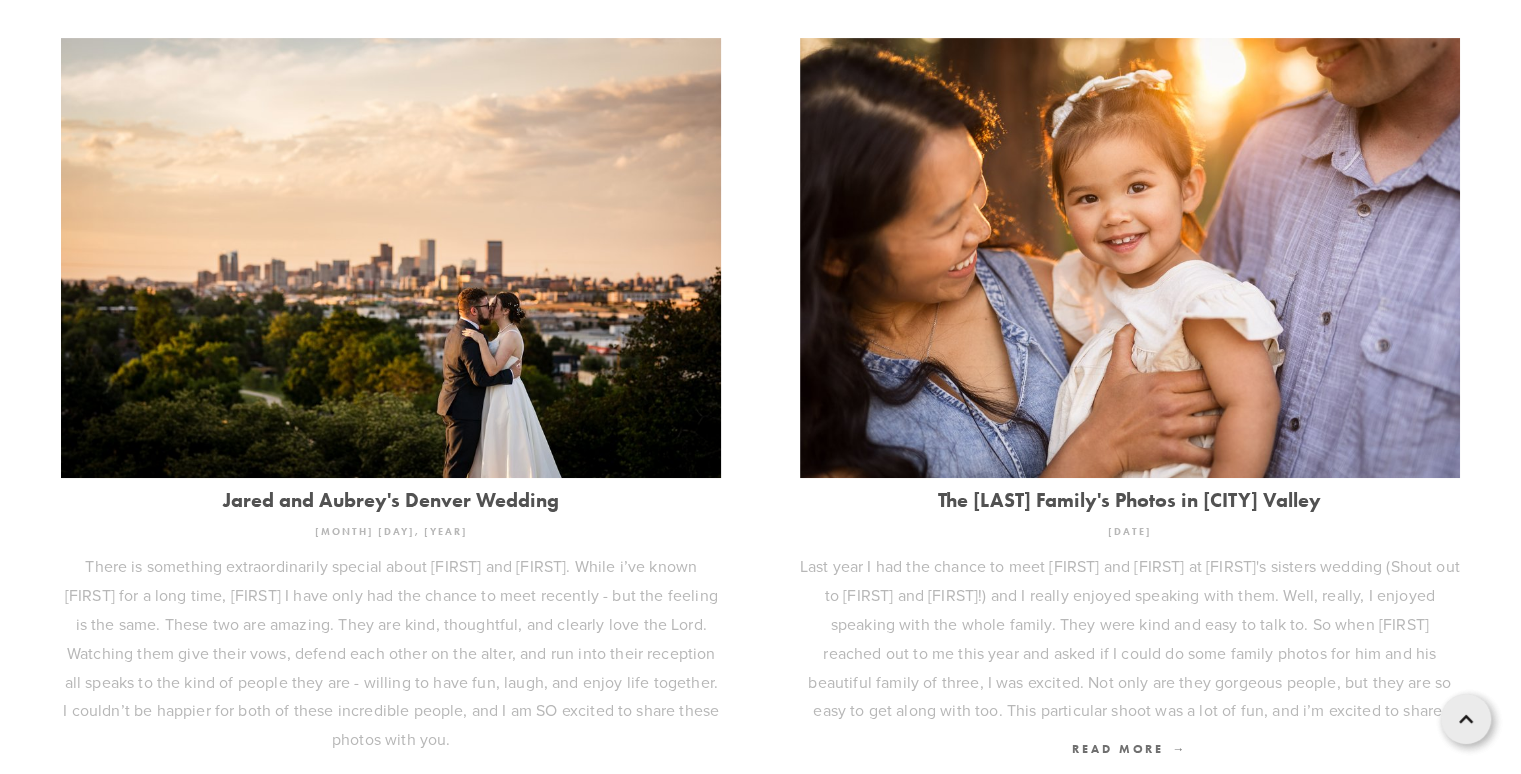scroll, scrollTop: 700, scrollLeft: 0, axis: vertical 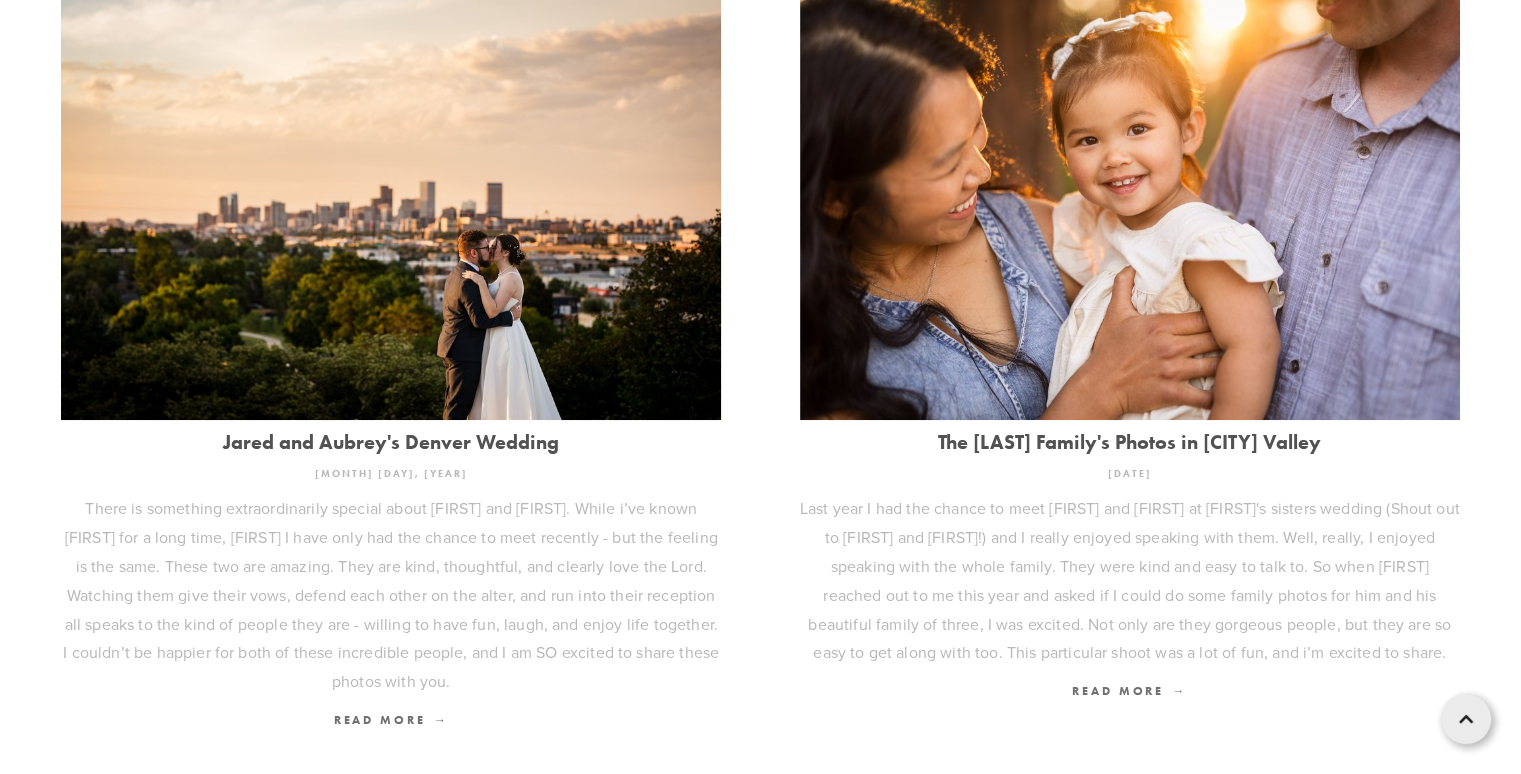 click at bounding box center (391, 200) 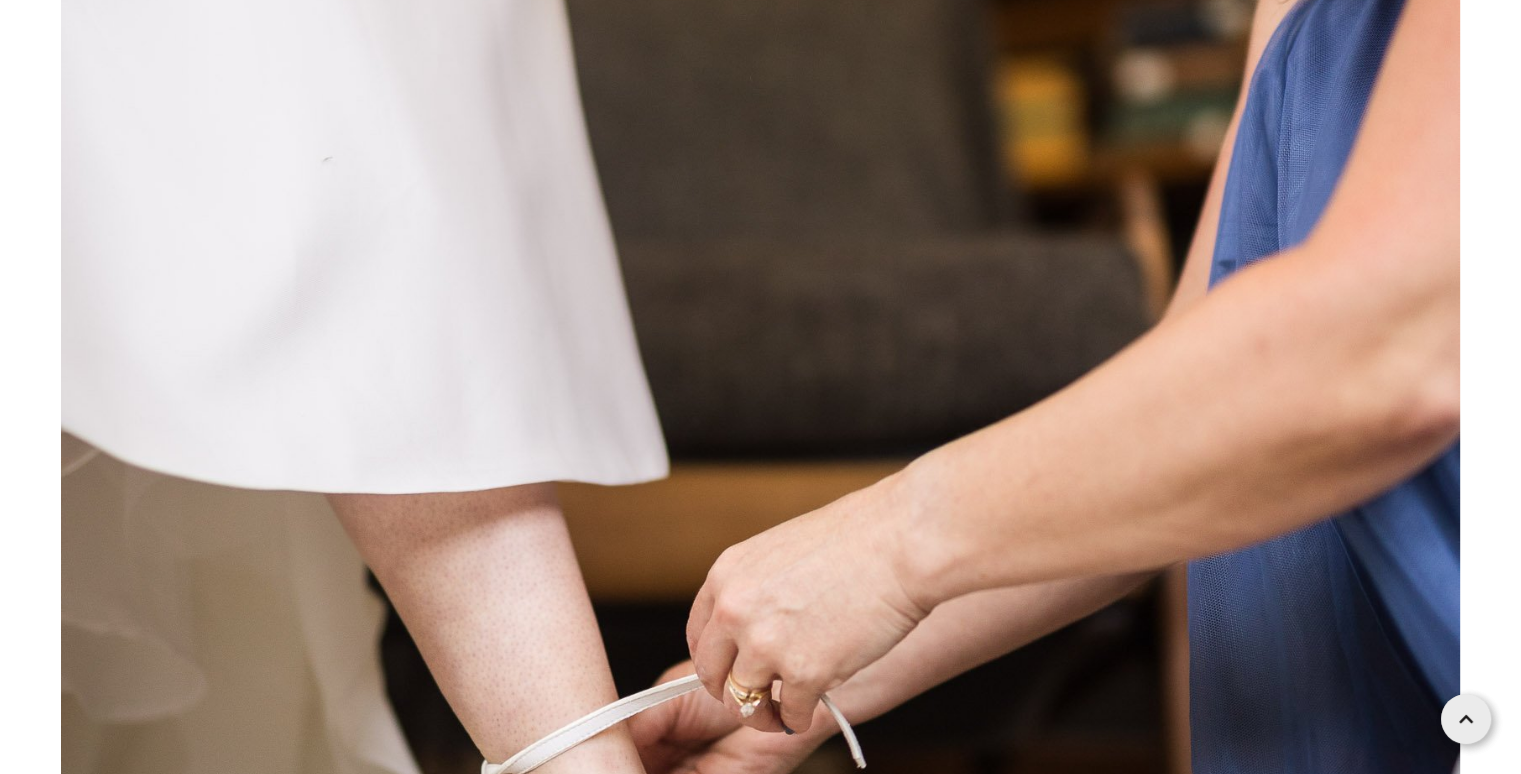 scroll, scrollTop: 12200, scrollLeft: 0, axis: vertical 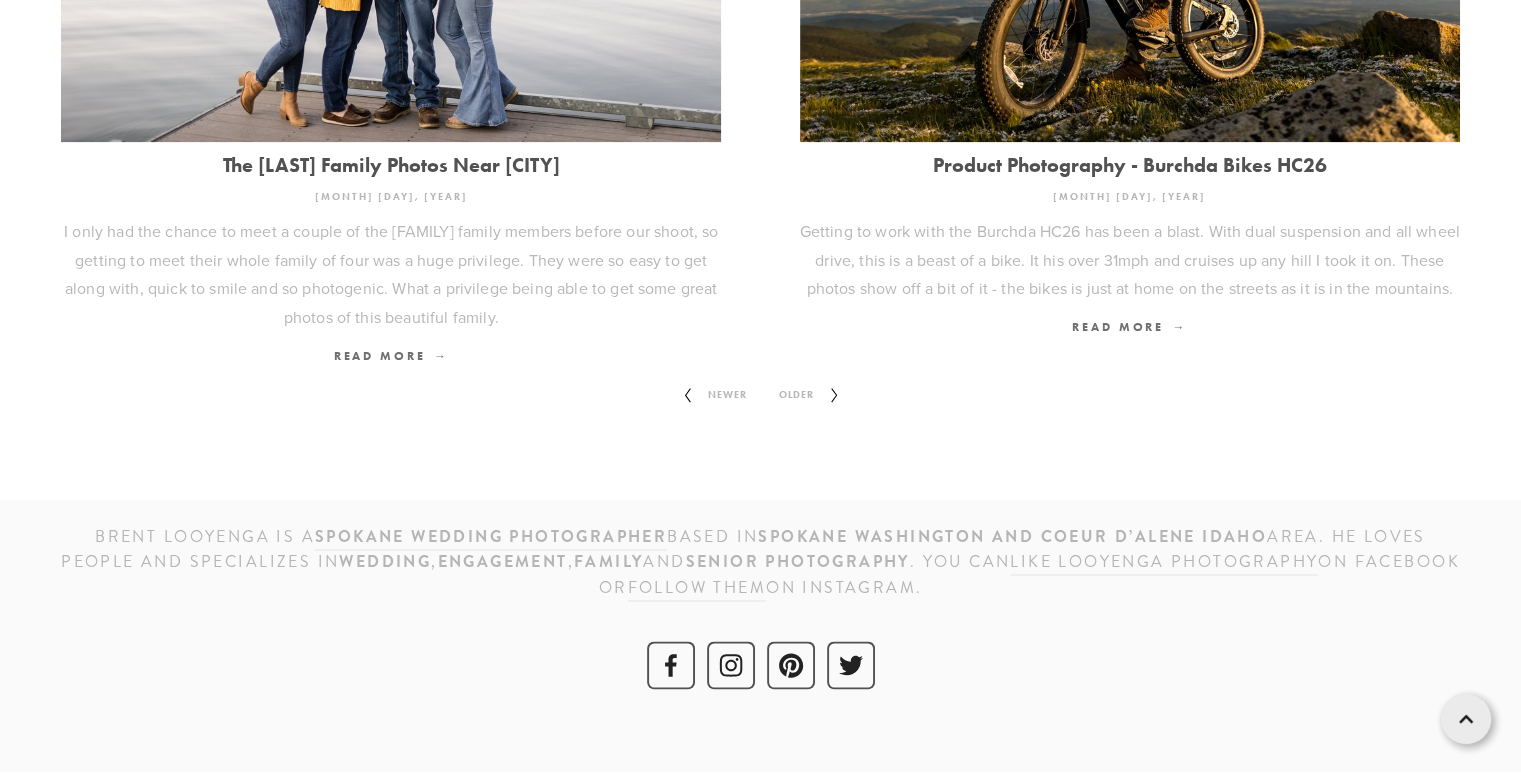 click on "Older" at bounding box center (796, 395) 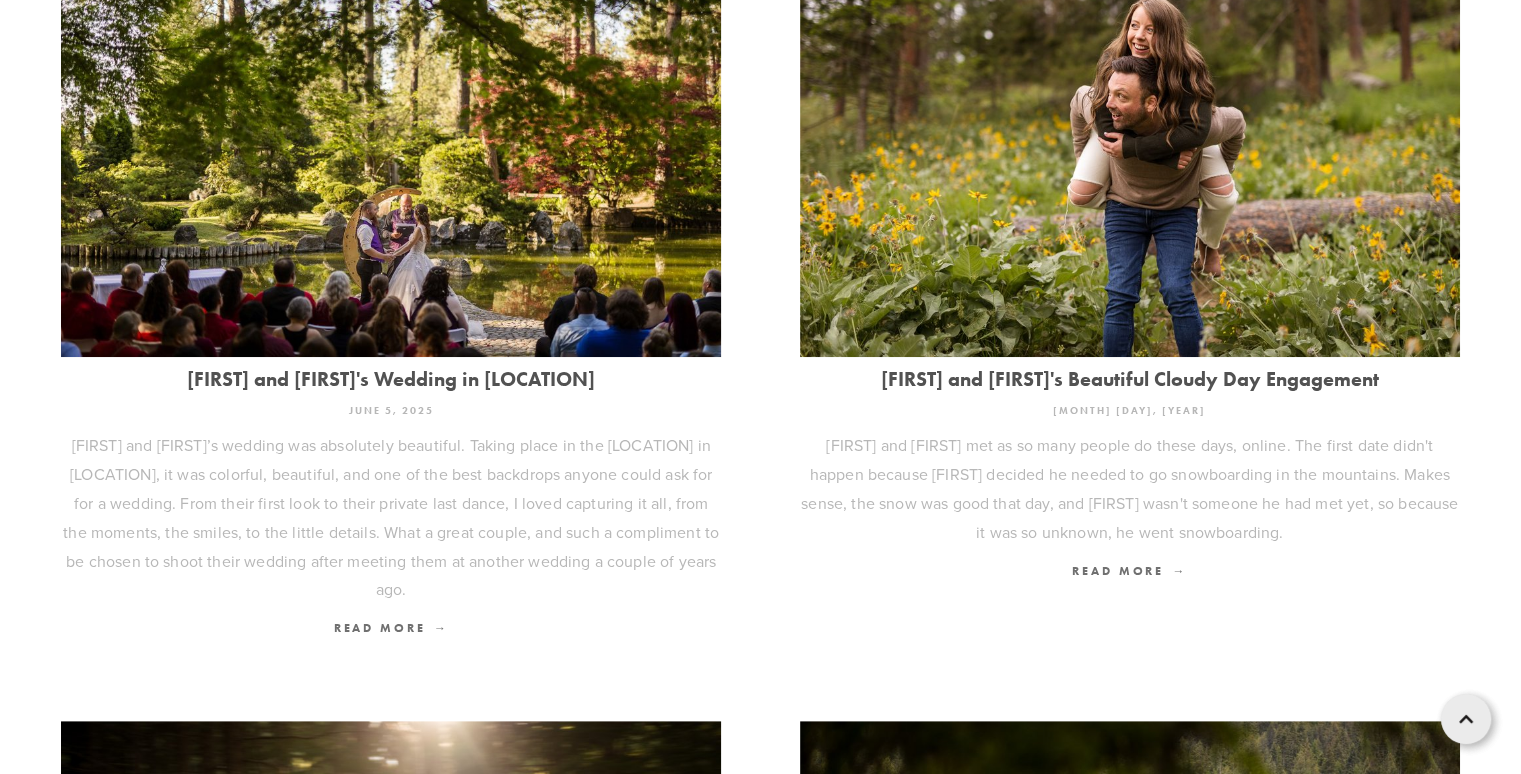 scroll, scrollTop: 800, scrollLeft: 0, axis: vertical 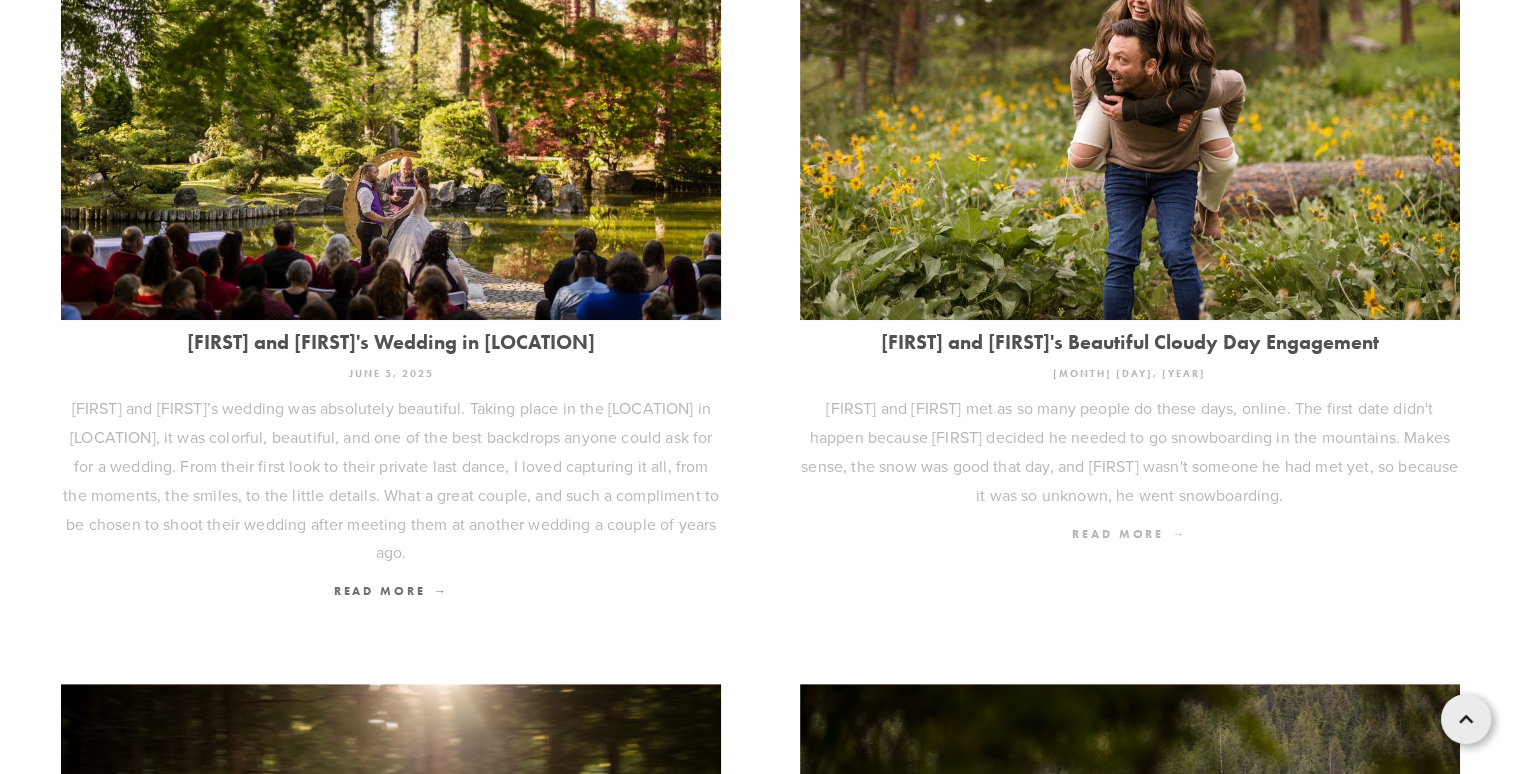 click on "Read More" at bounding box center (1129, 533) 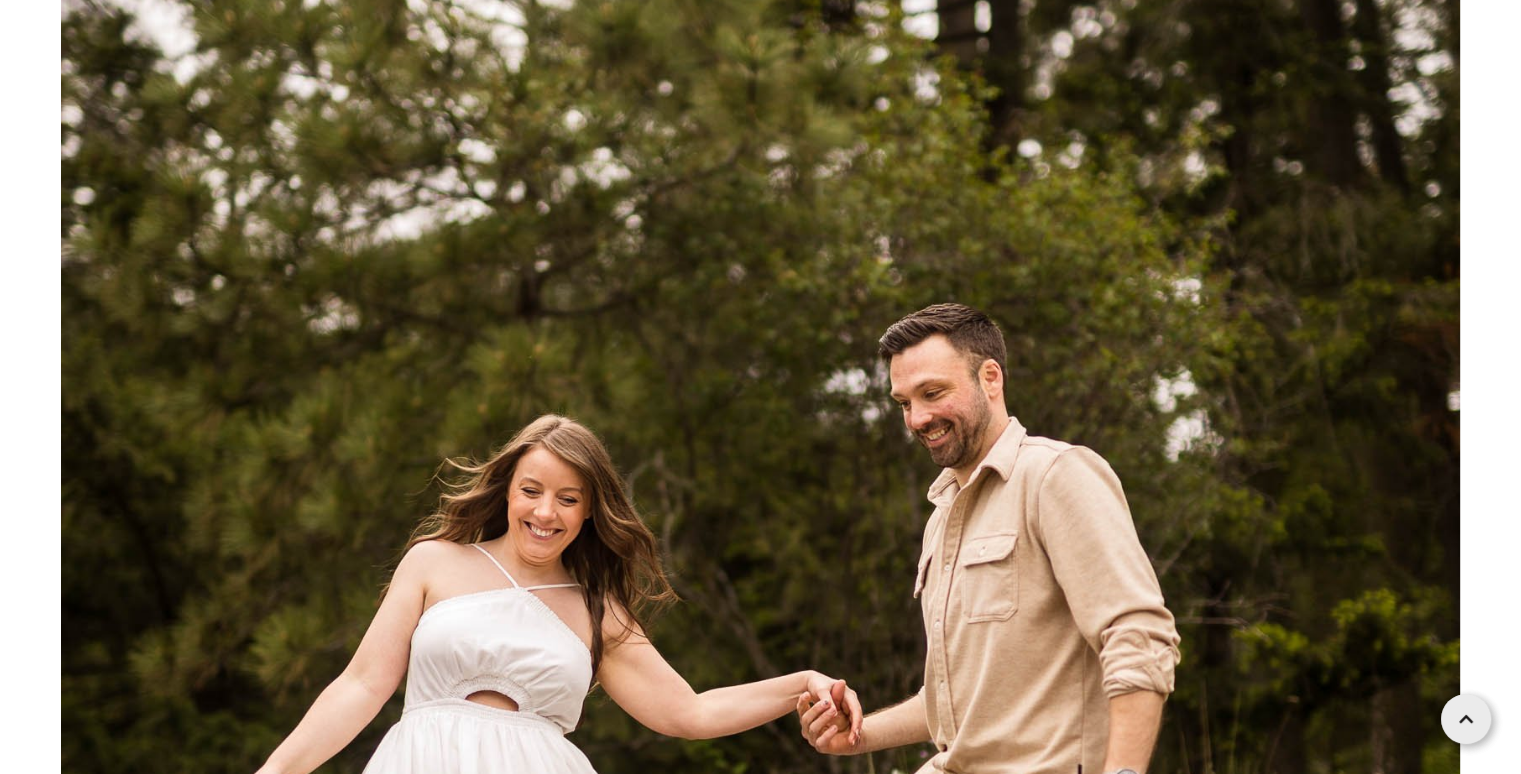 scroll, scrollTop: 23800, scrollLeft: 0, axis: vertical 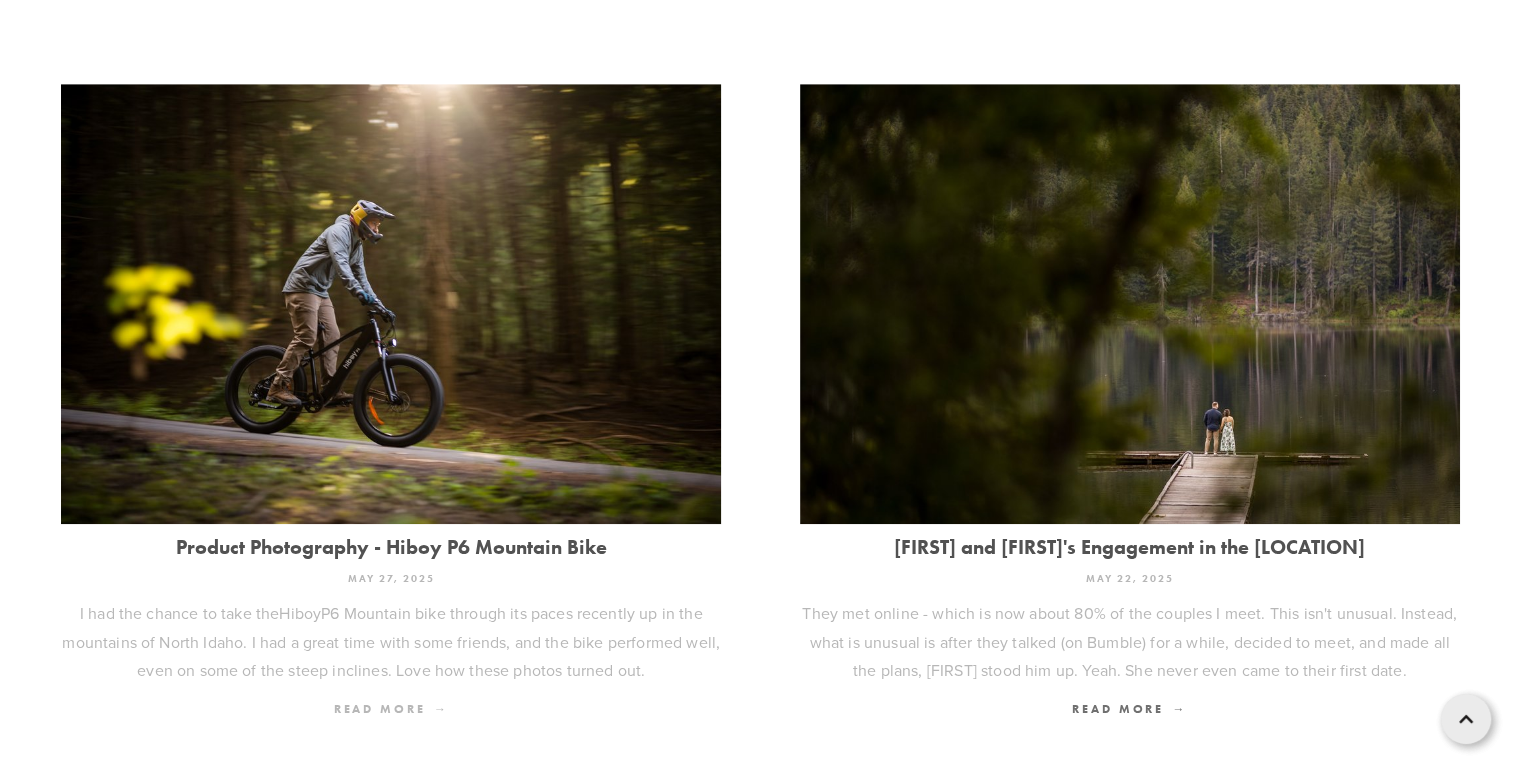 click on "Read More" at bounding box center (391, 708) 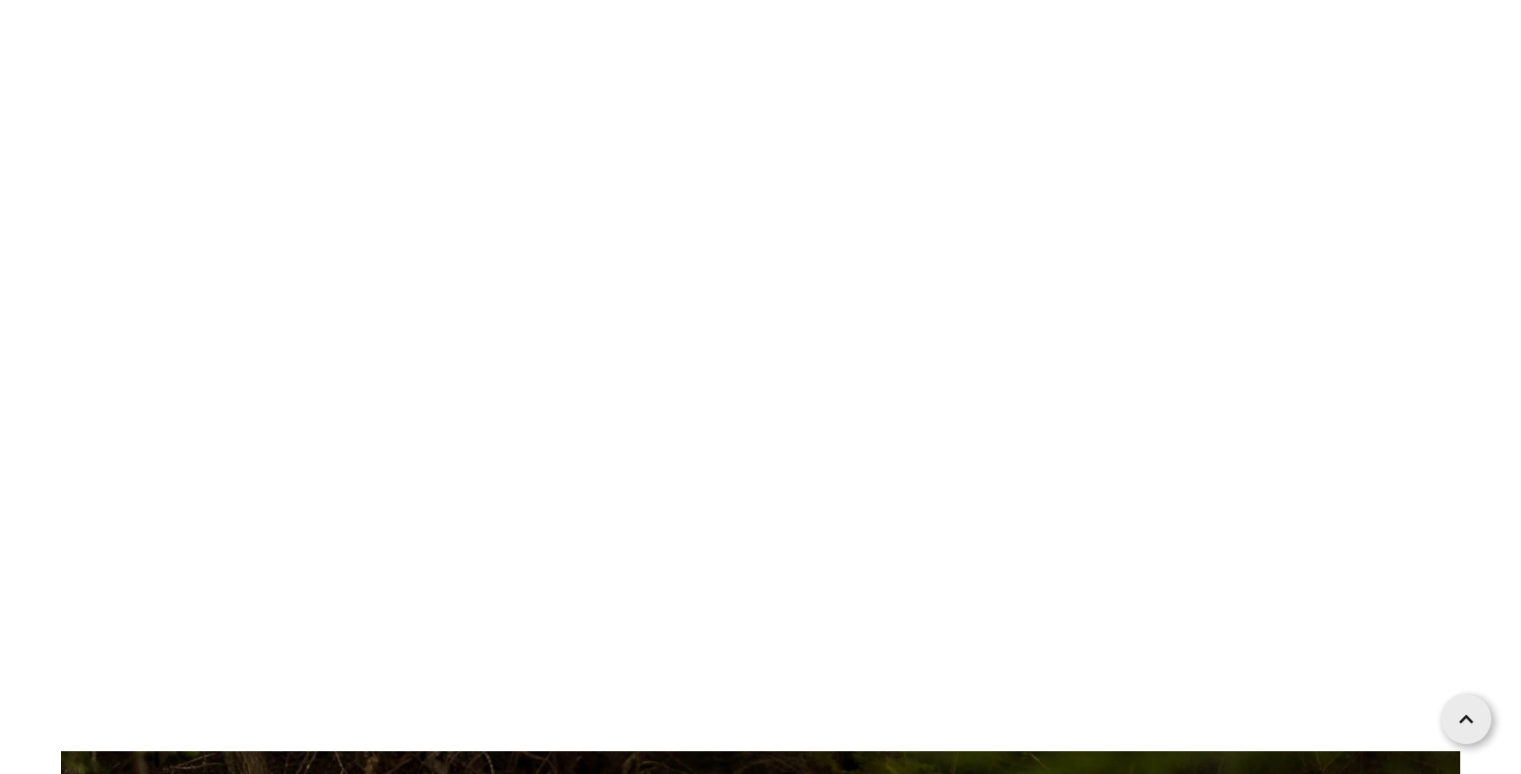 scroll, scrollTop: 700, scrollLeft: 0, axis: vertical 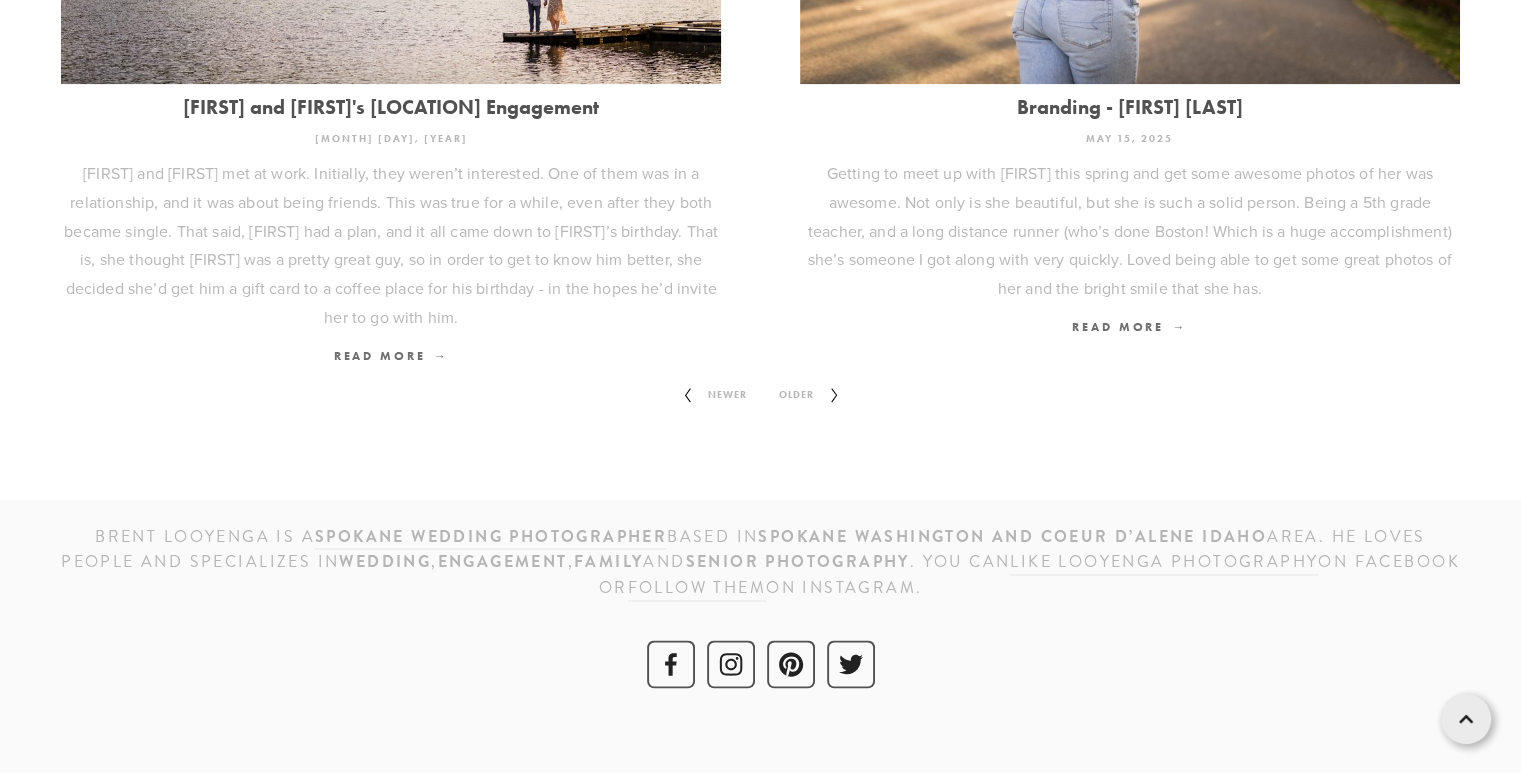 click on "Older" at bounding box center (796, 395) 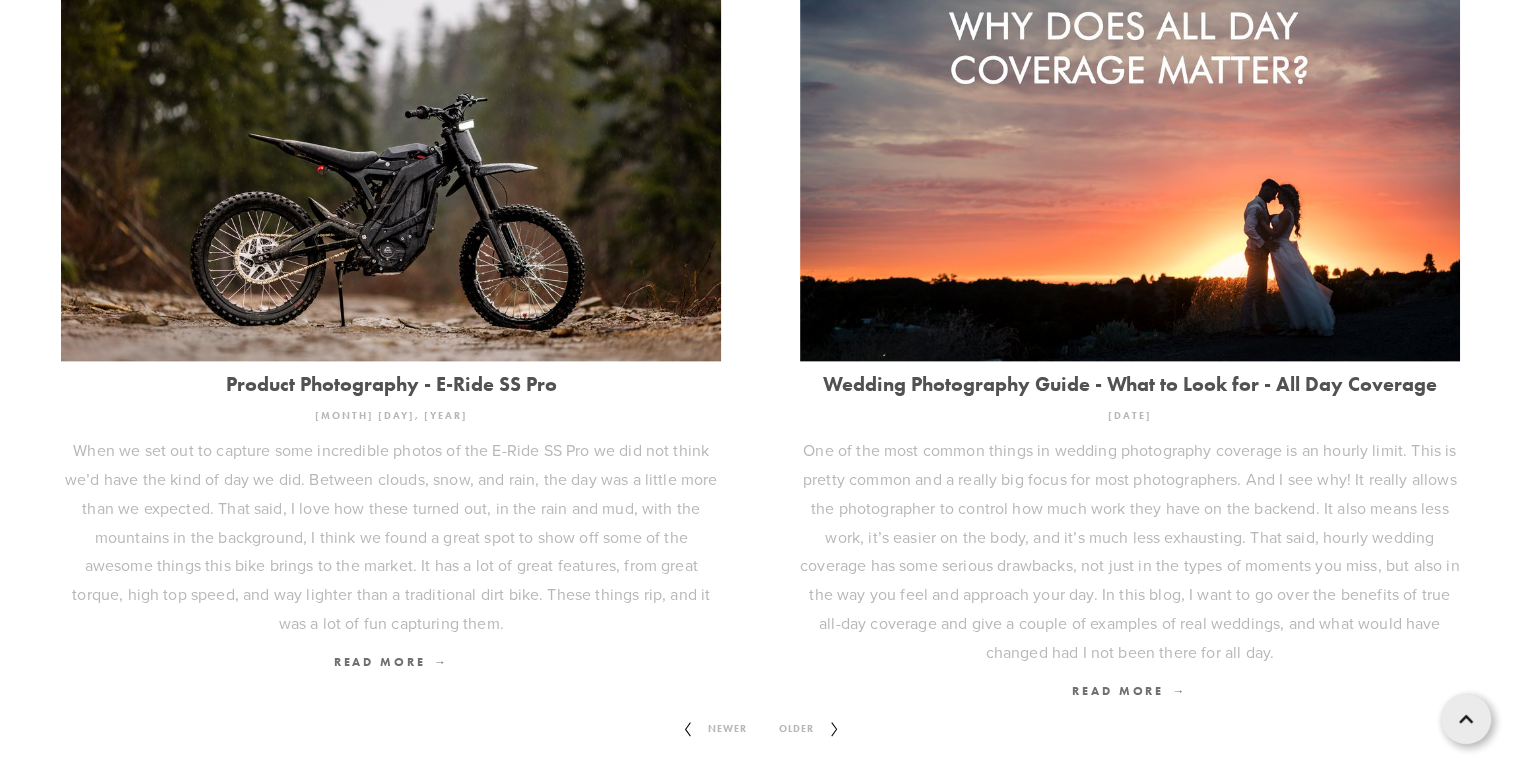 scroll, scrollTop: 2500, scrollLeft: 0, axis: vertical 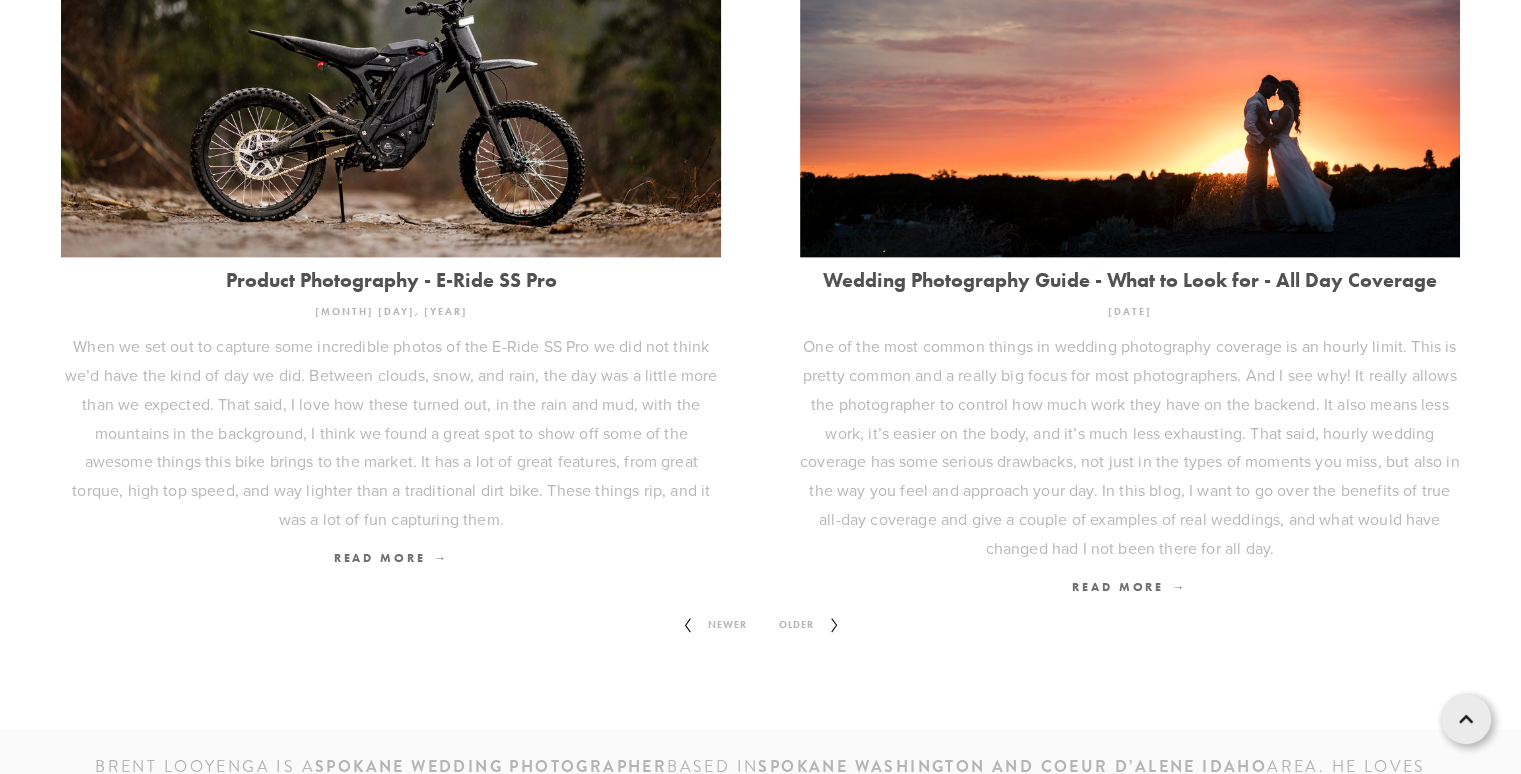 click on "Older" at bounding box center [796, 625] 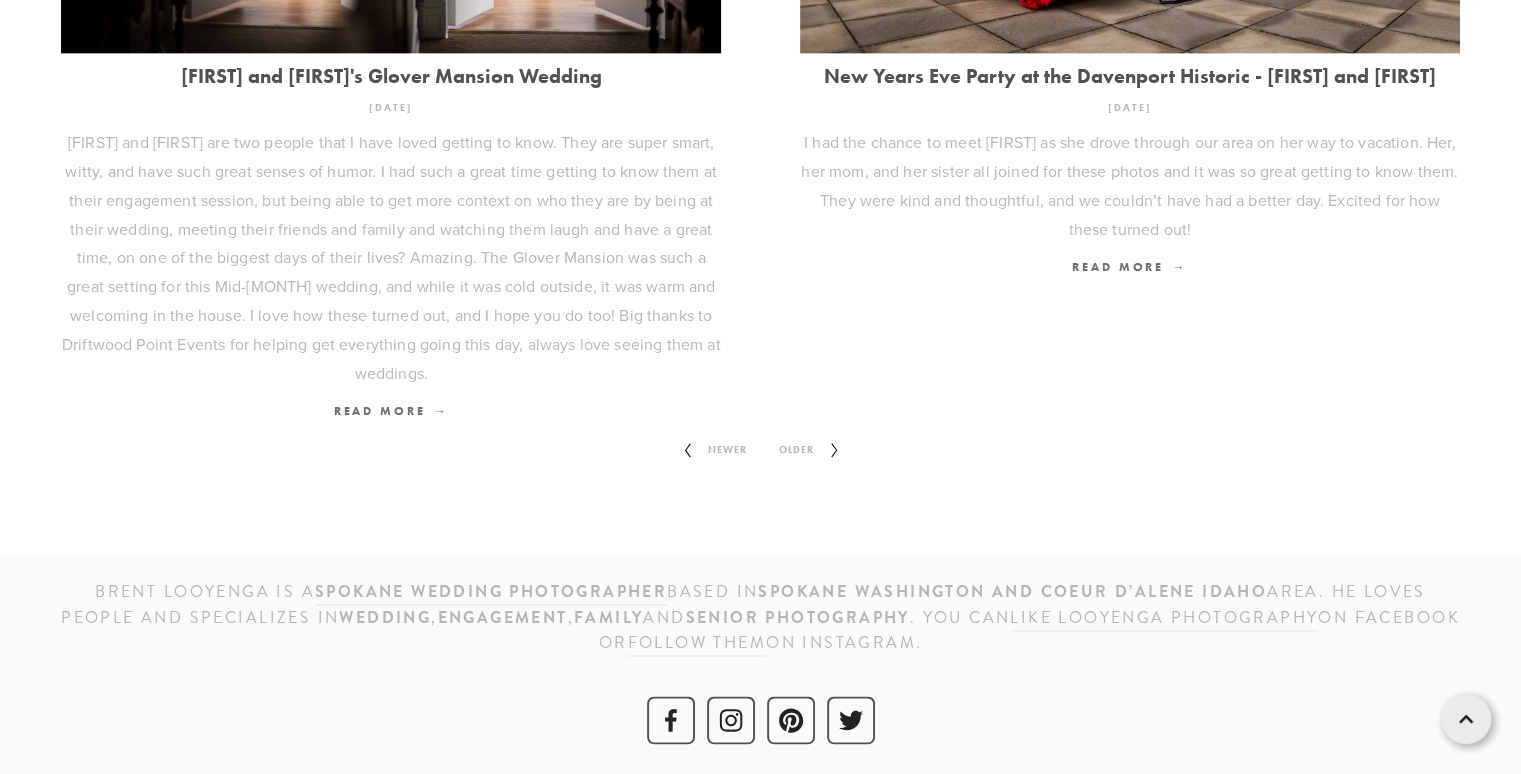 scroll, scrollTop: 2760, scrollLeft: 0, axis: vertical 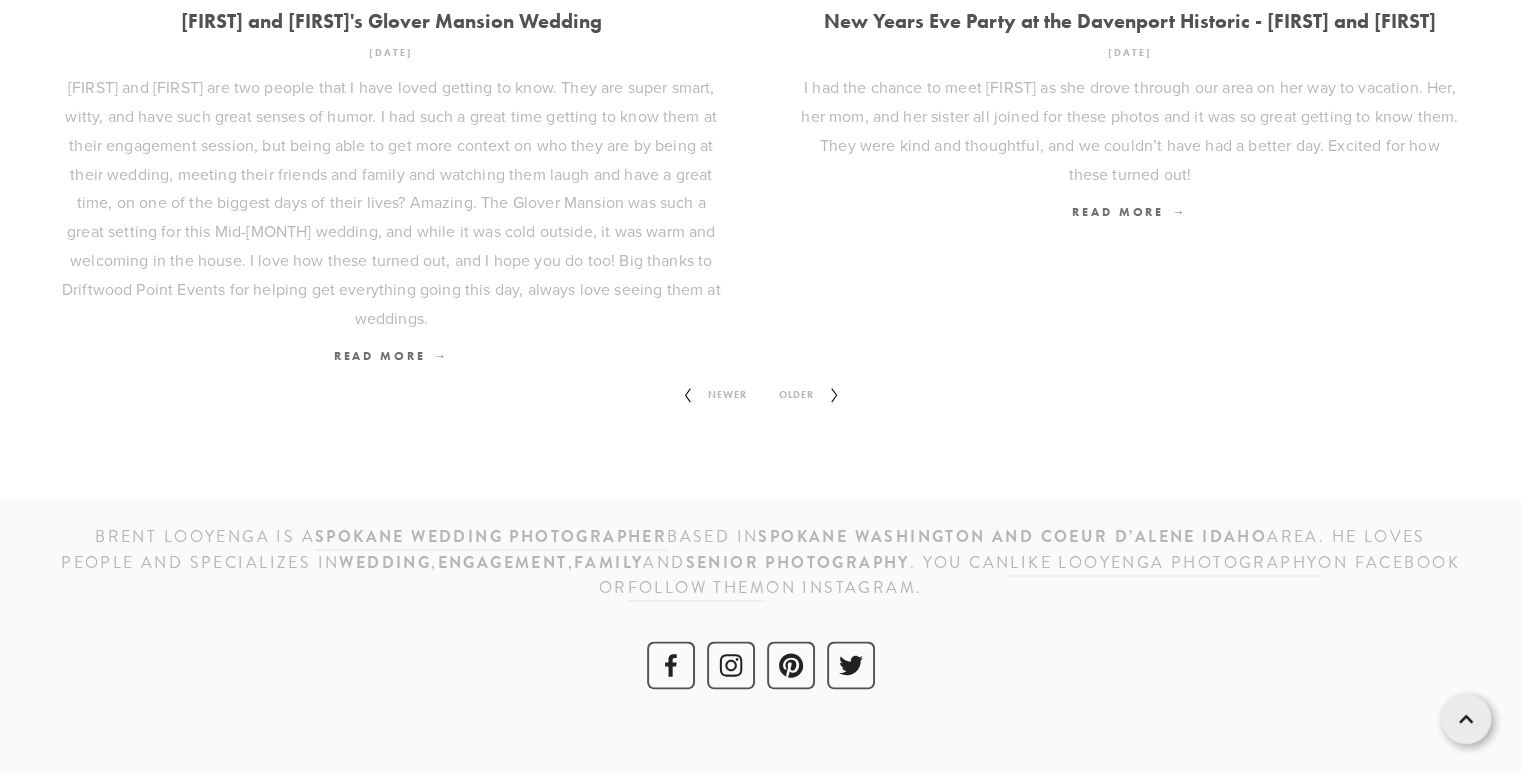 click on "Older" at bounding box center (796, 395) 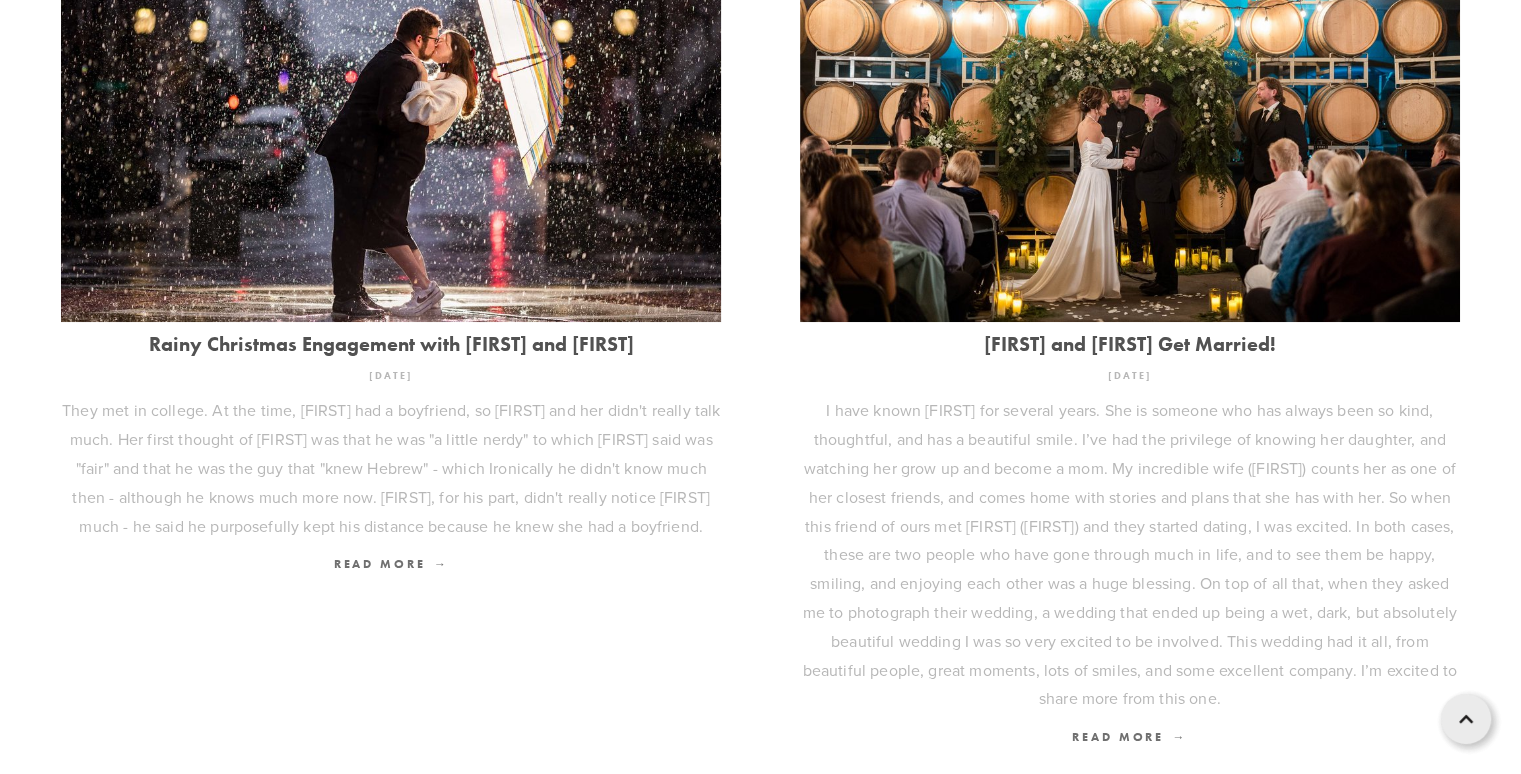 scroll, scrollTop: 800, scrollLeft: 0, axis: vertical 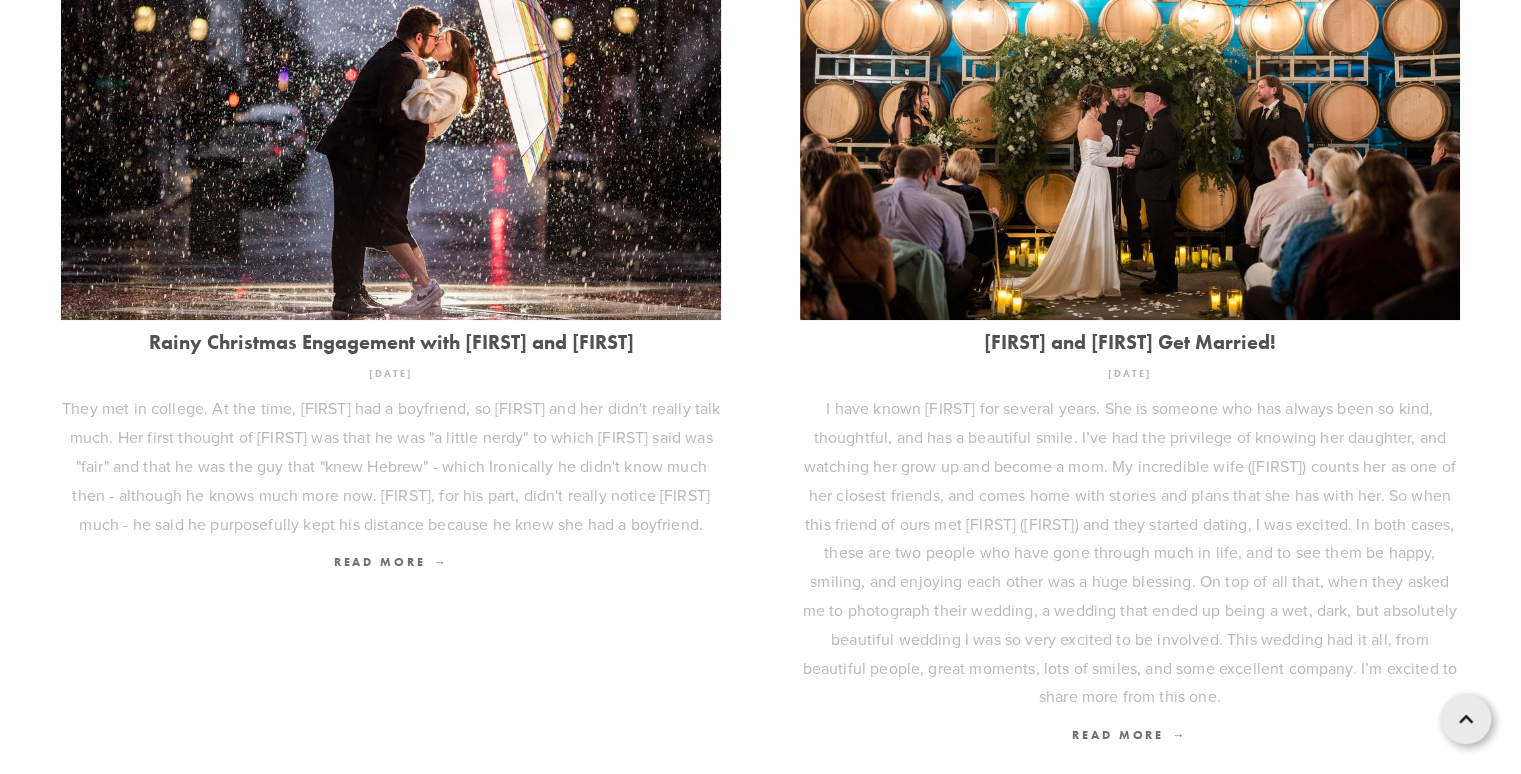 click at bounding box center [1130, 100] 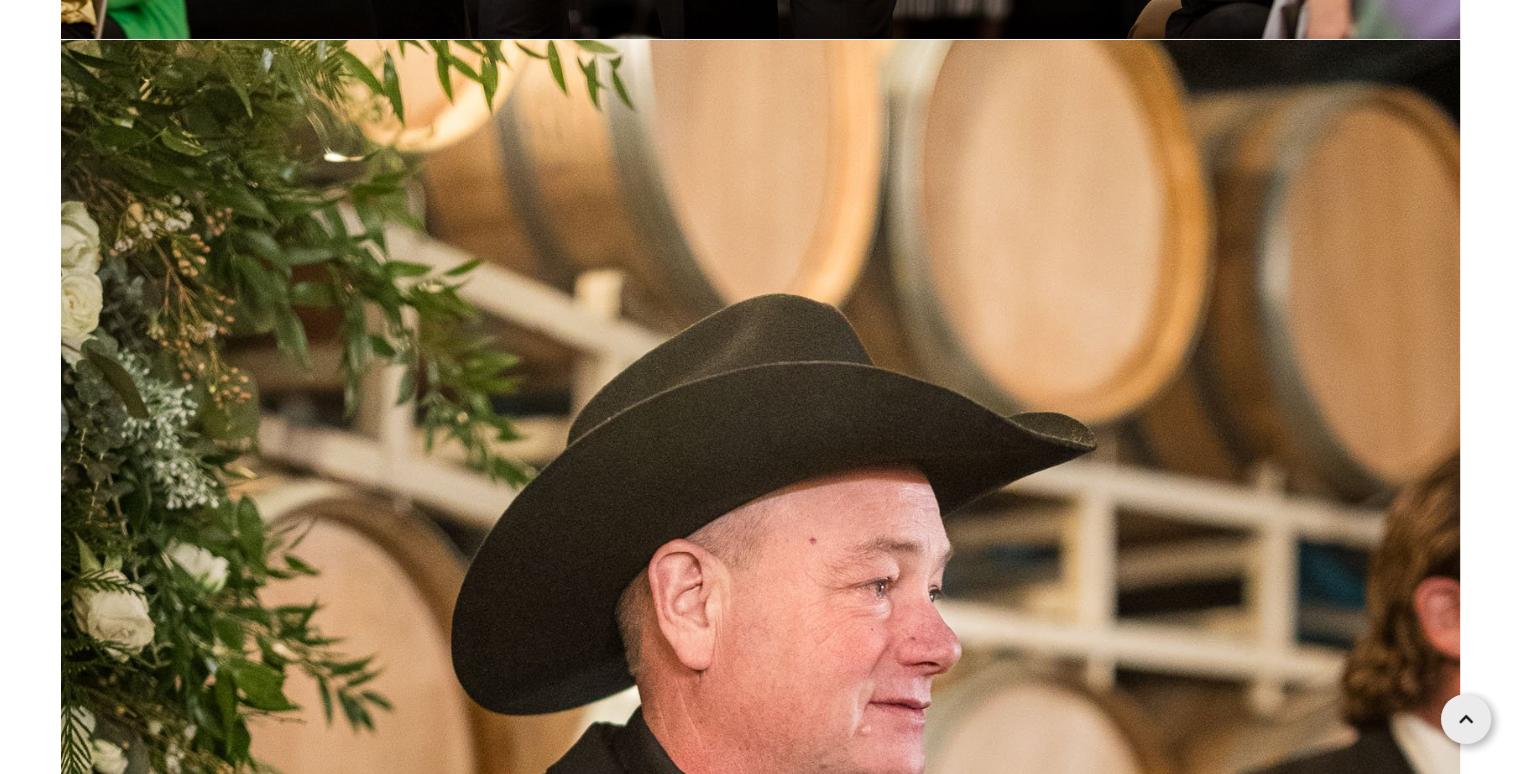 scroll, scrollTop: 45400, scrollLeft: 0, axis: vertical 